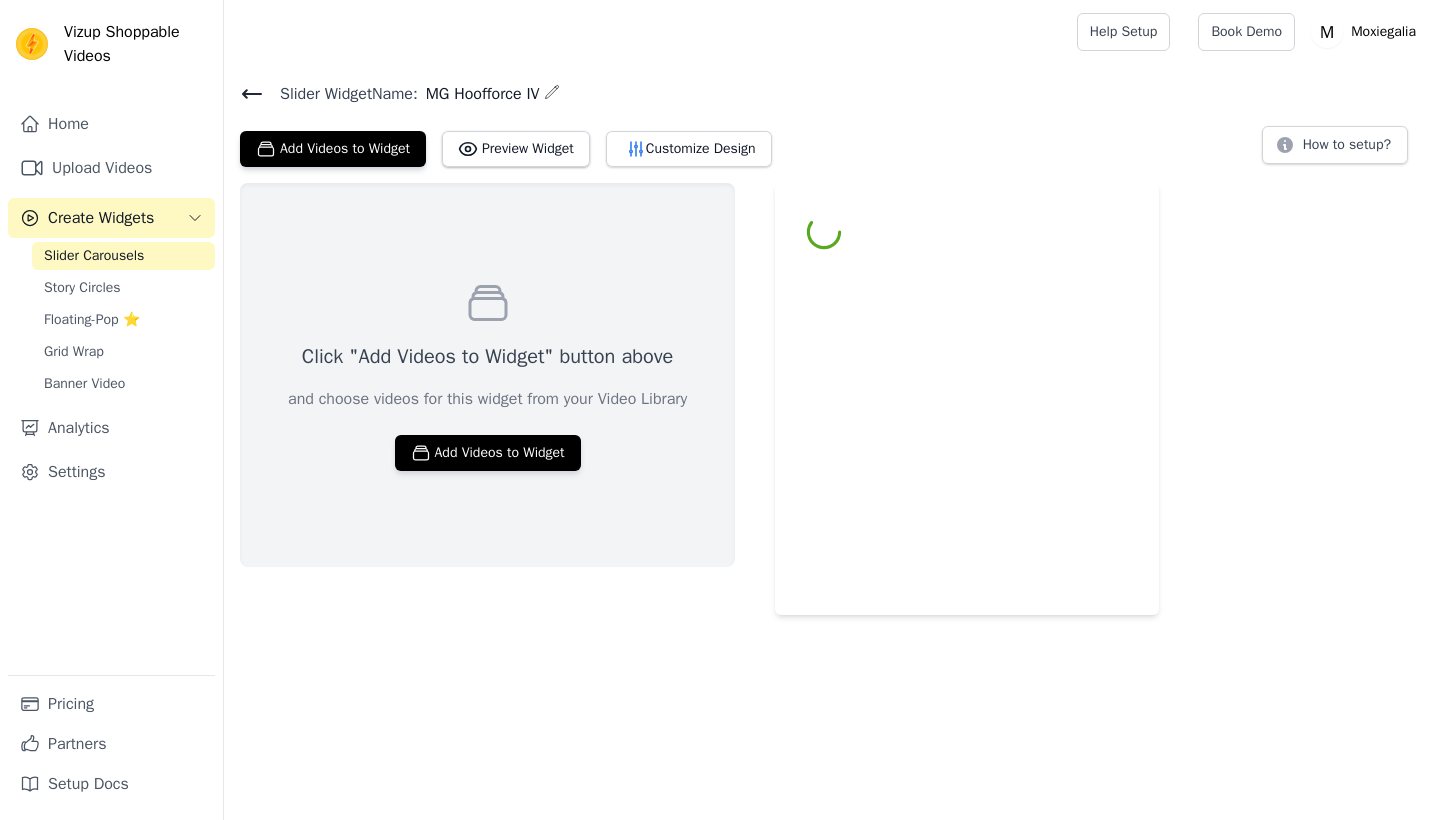 scroll, scrollTop: 0, scrollLeft: 0, axis: both 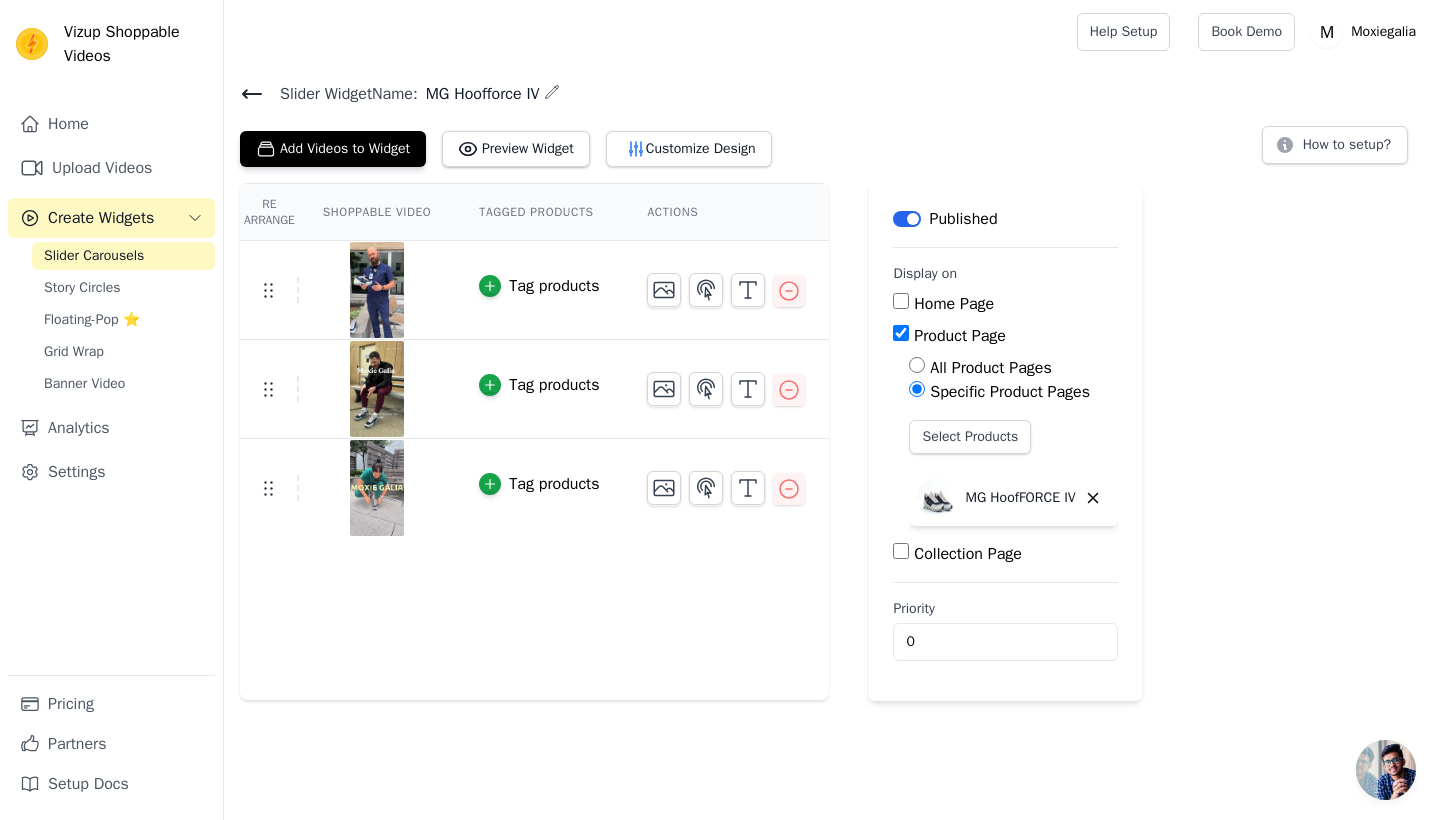 click 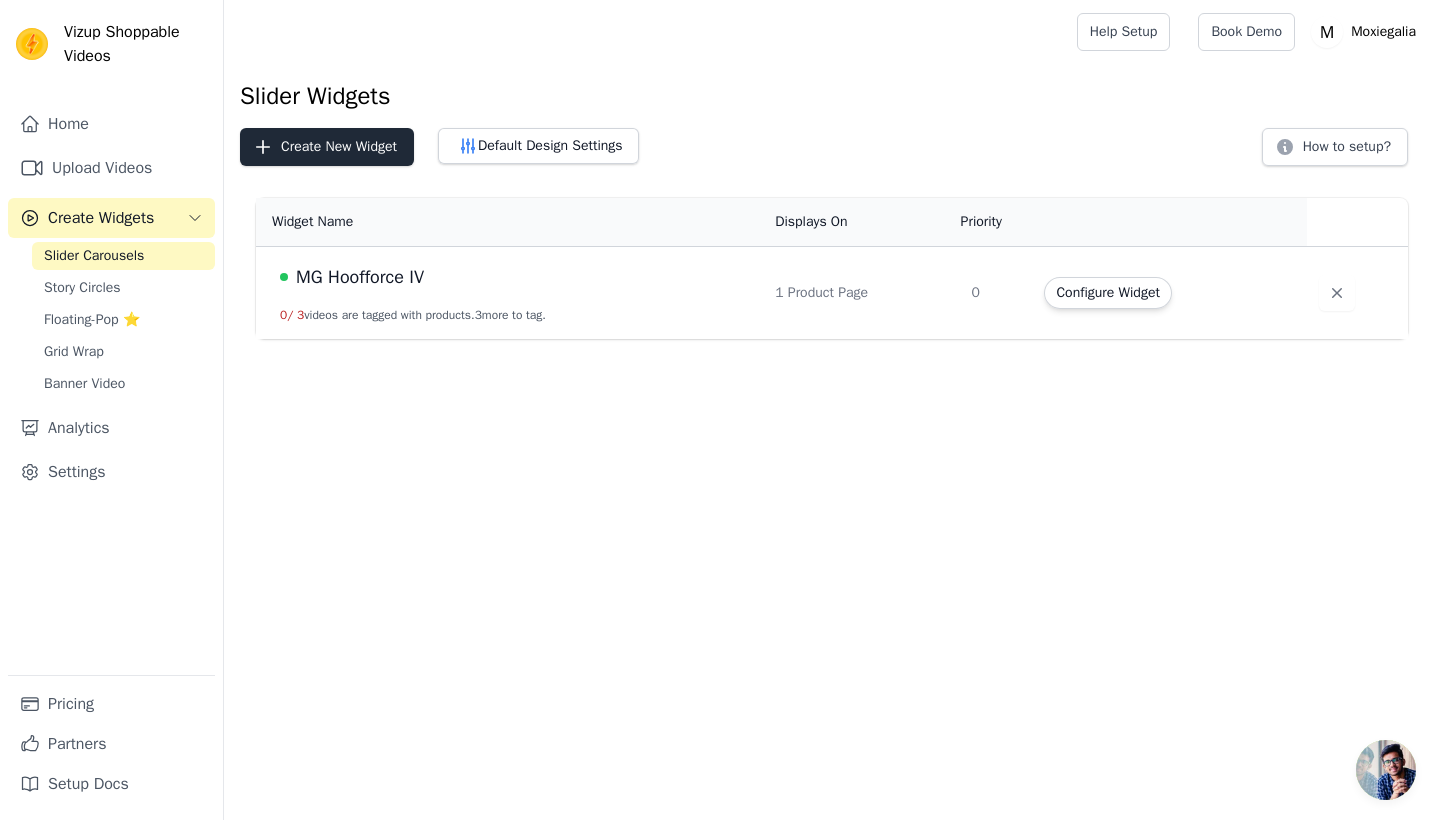 click on "Create New Widget" at bounding box center (327, 147) 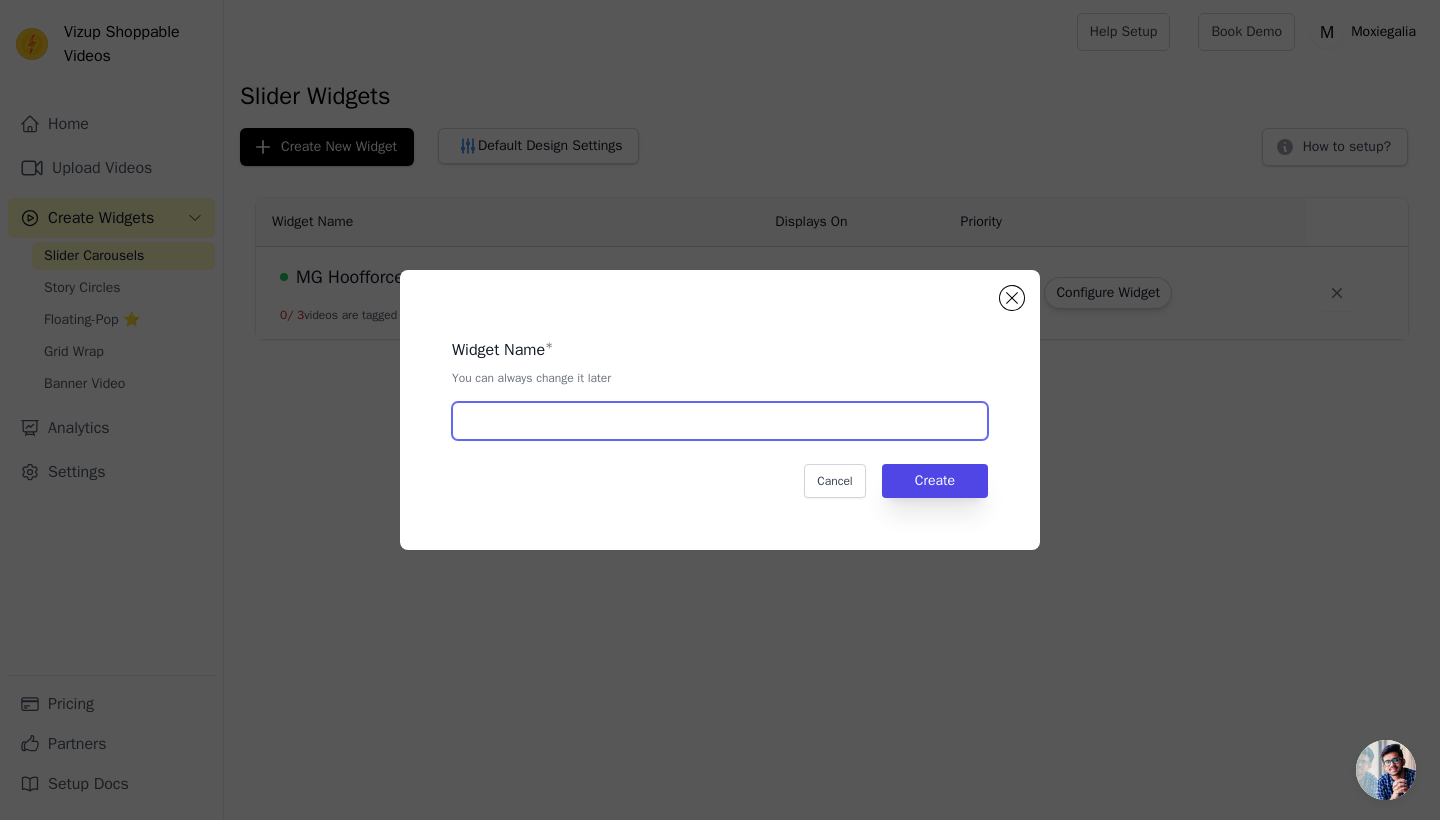 click at bounding box center [720, 421] 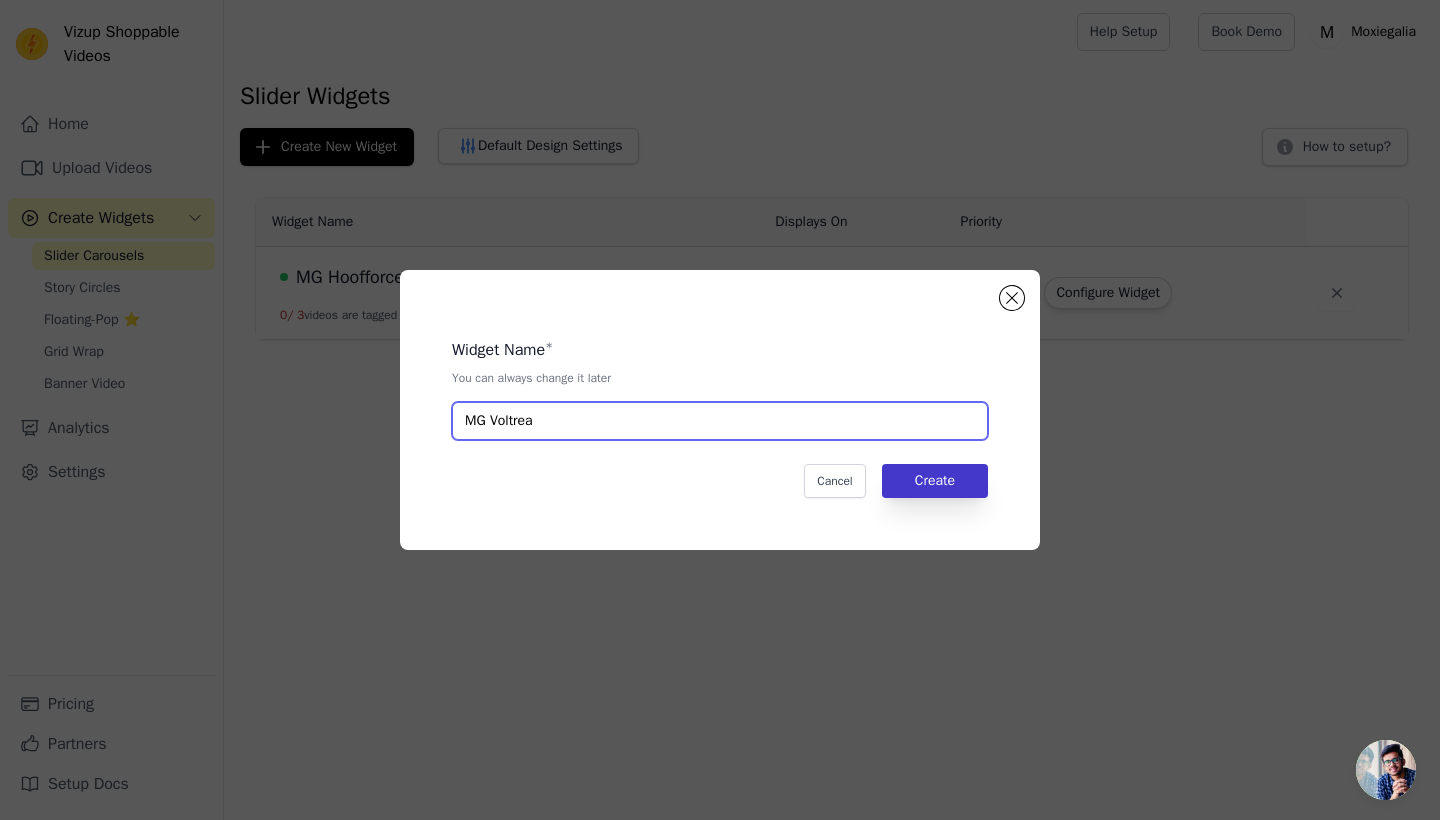 type on "MG Voltrea" 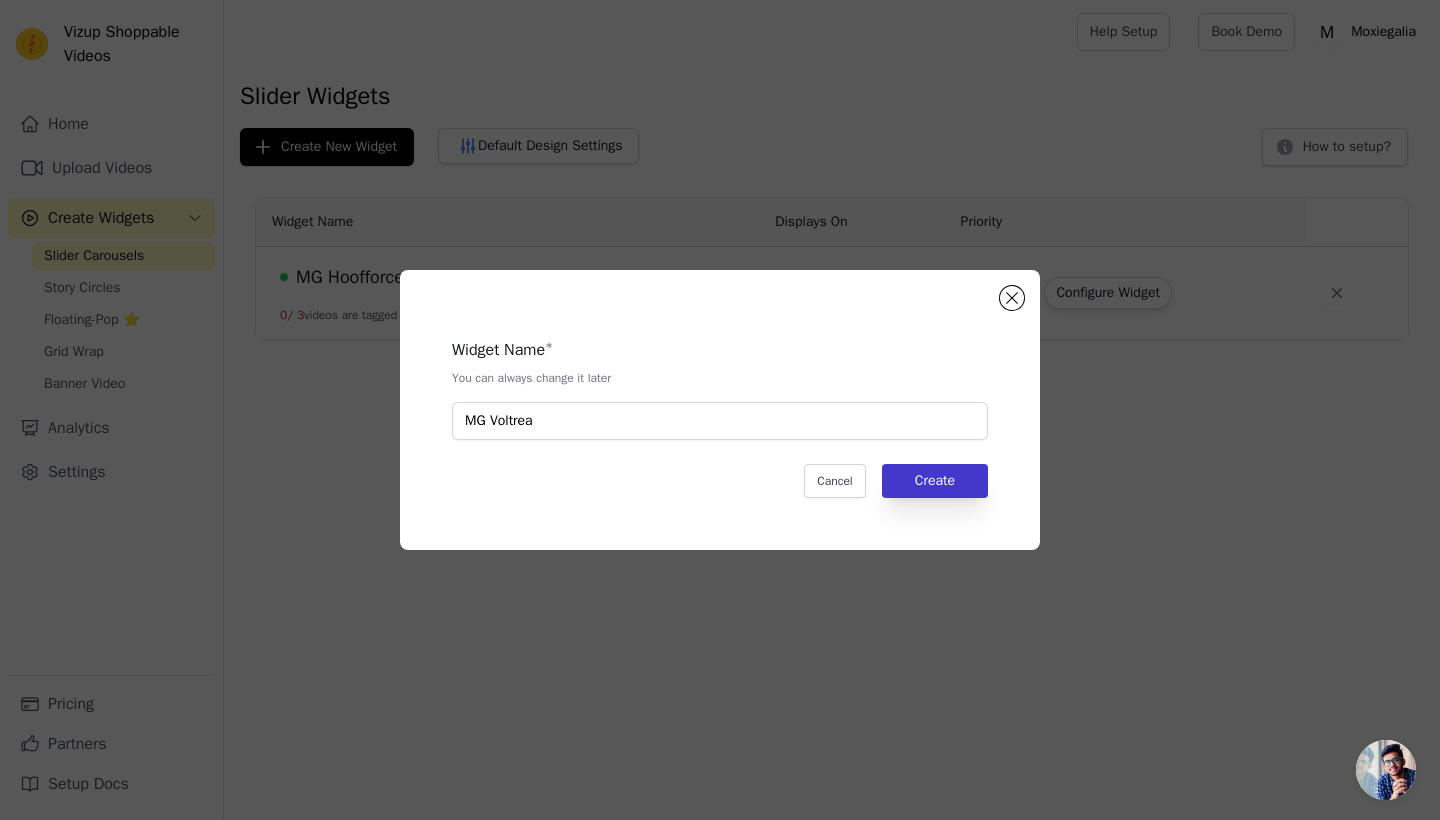 click on "Create" at bounding box center (935, 481) 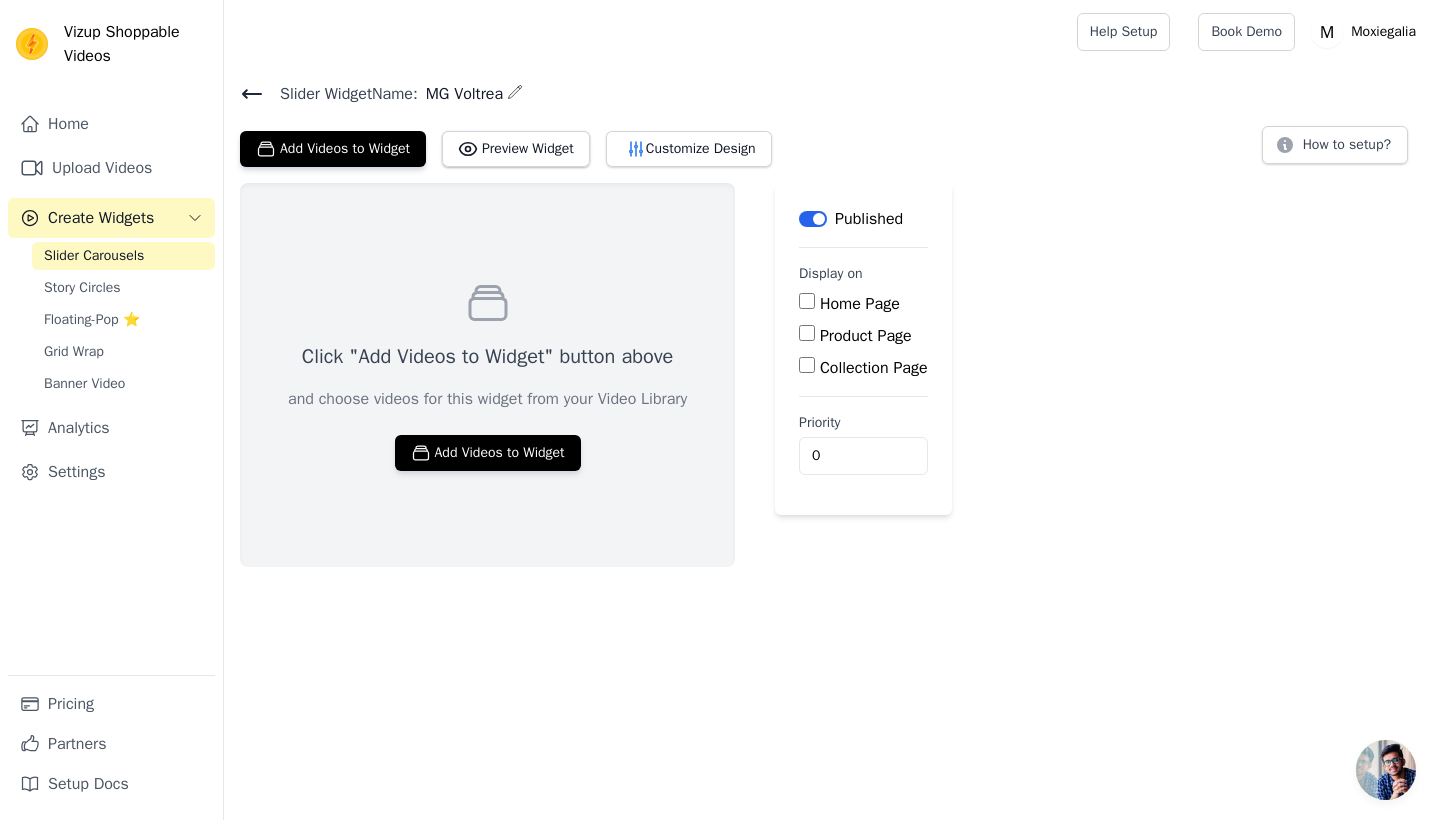 click on "Product Page" at bounding box center (863, 336) 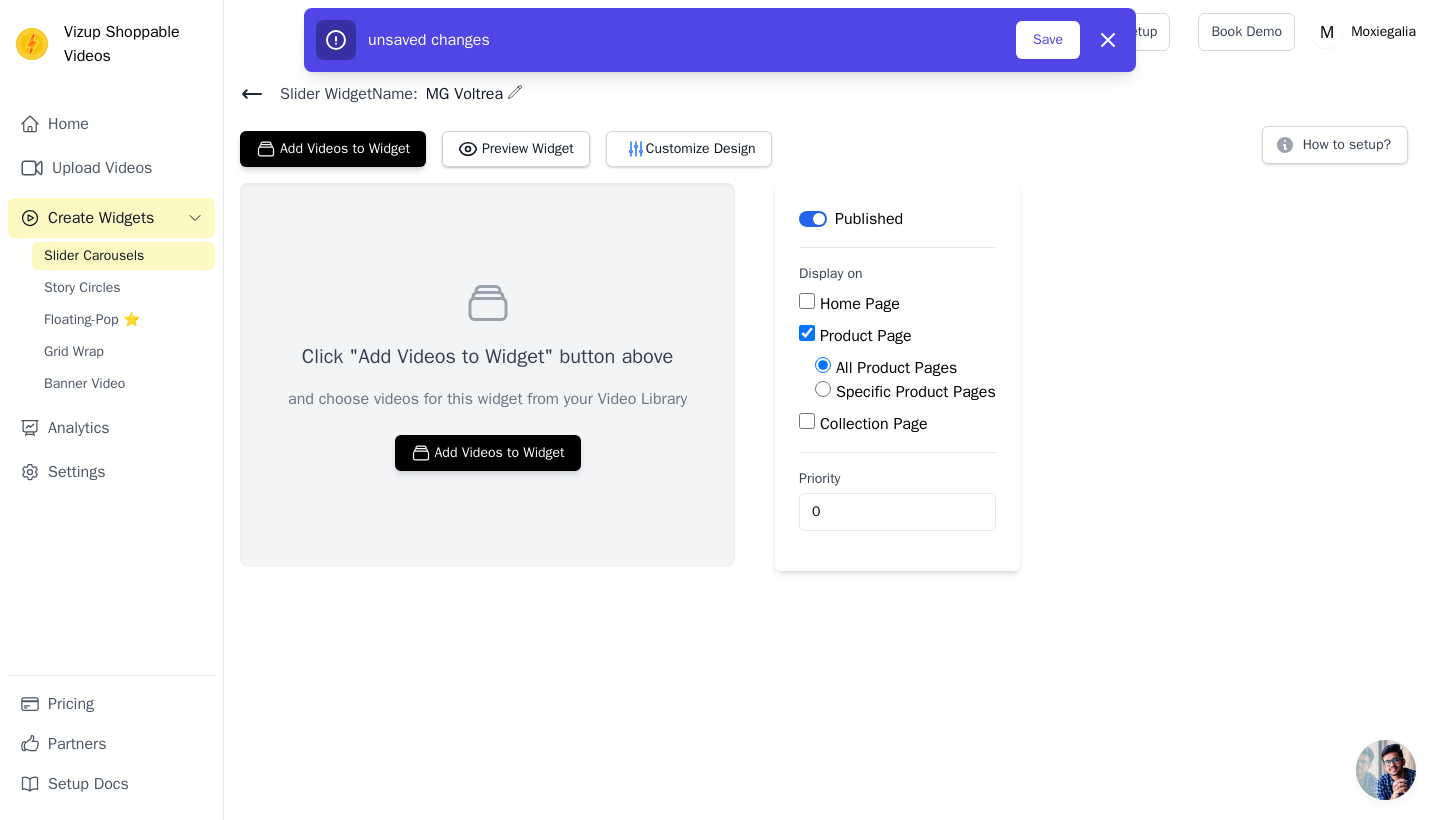 click on "Specific Product Pages" at bounding box center (823, 389) 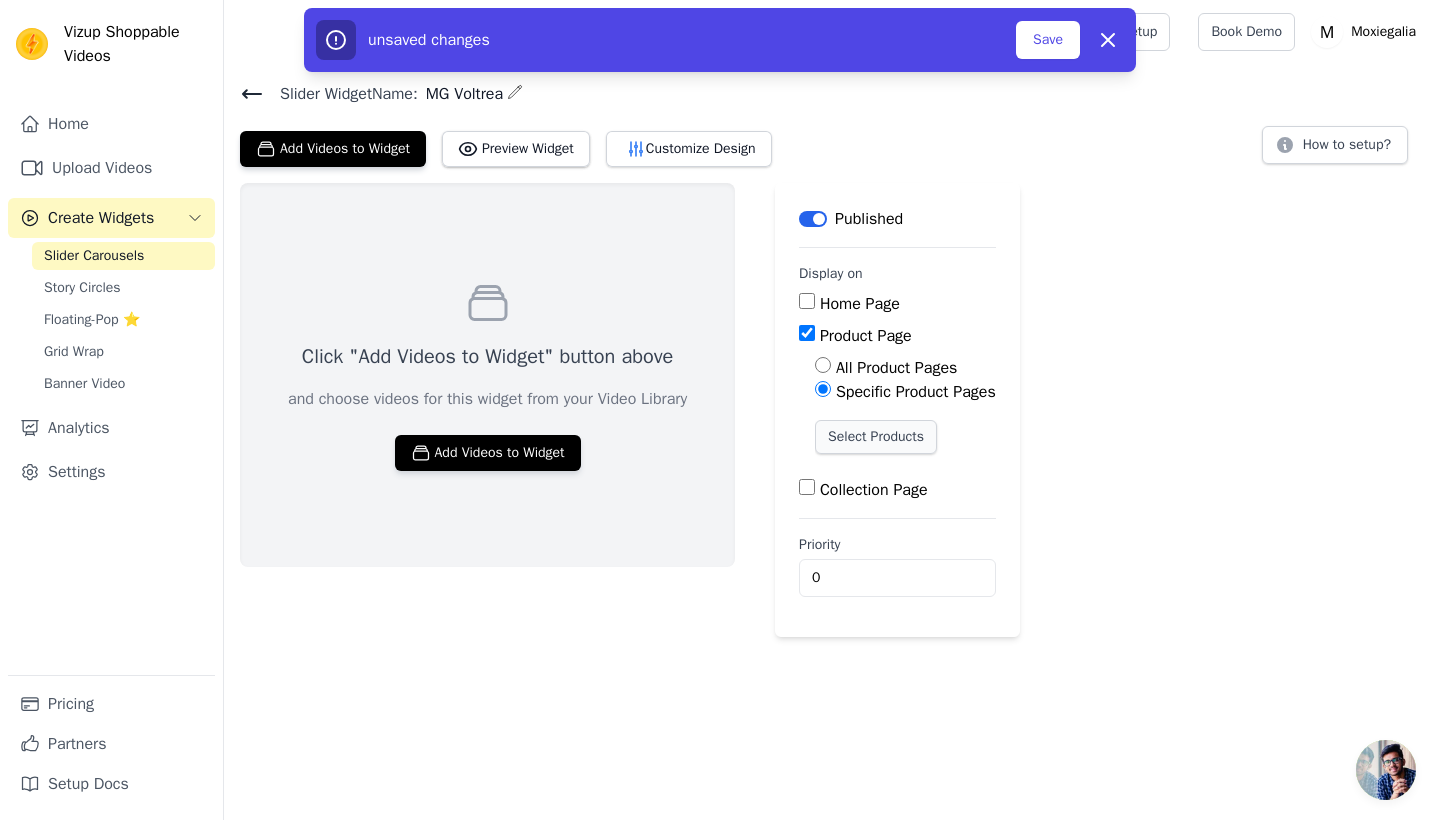 click on "Select Products" at bounding box center (876, 437) 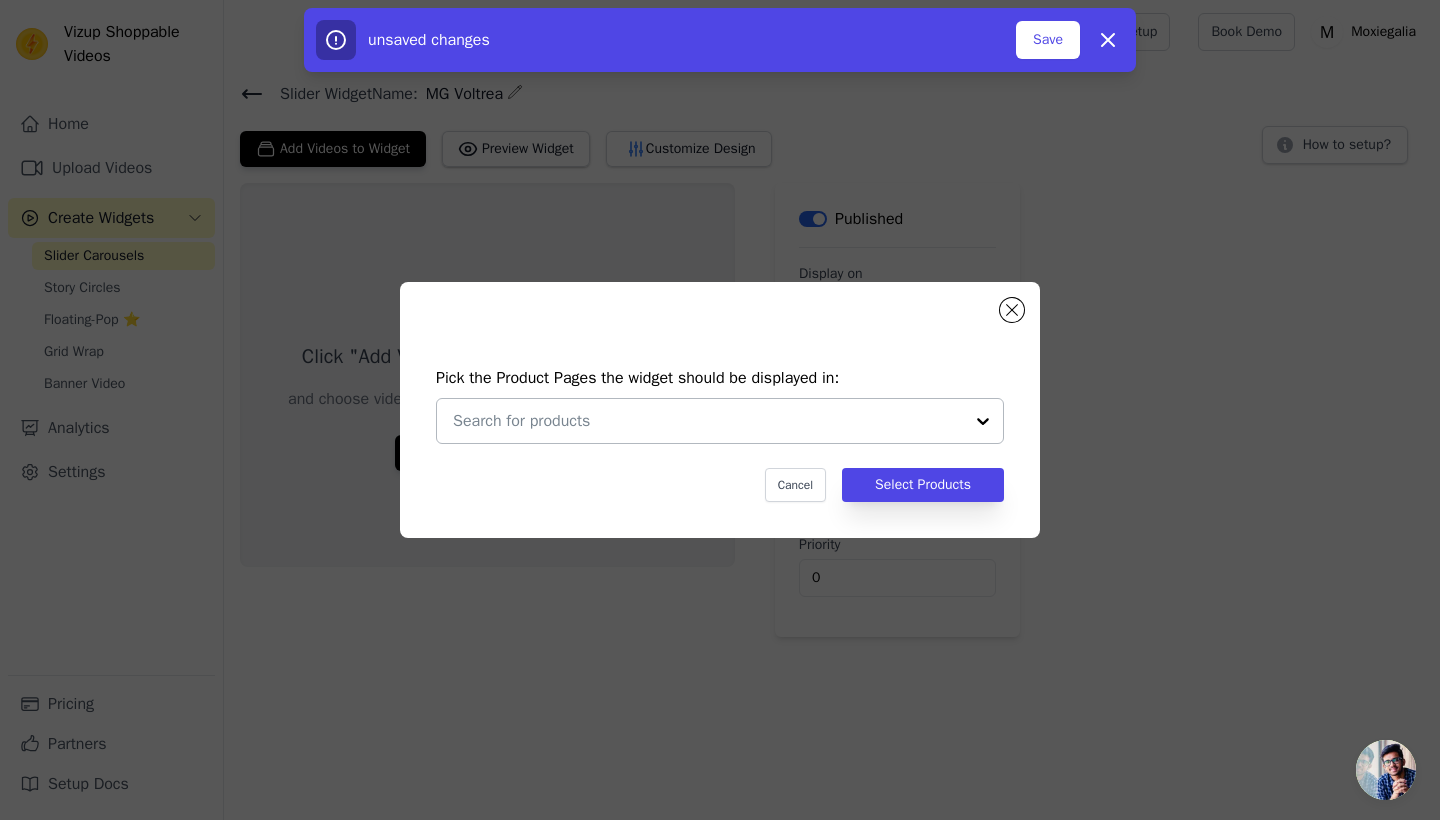click at bounding box center [708, 421] 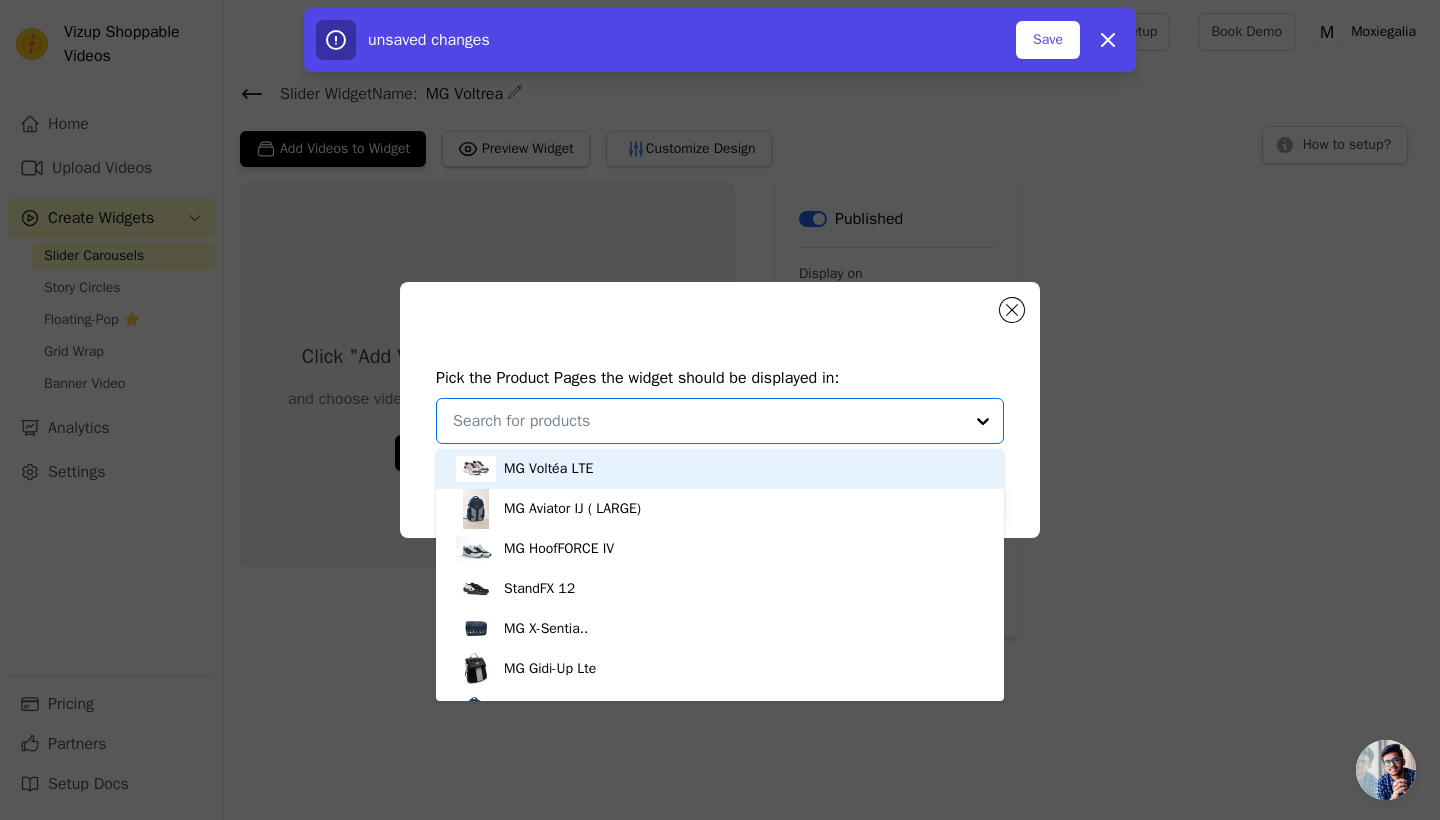 click on "MG Voltéa LTE" at bounding box center [720, 469] 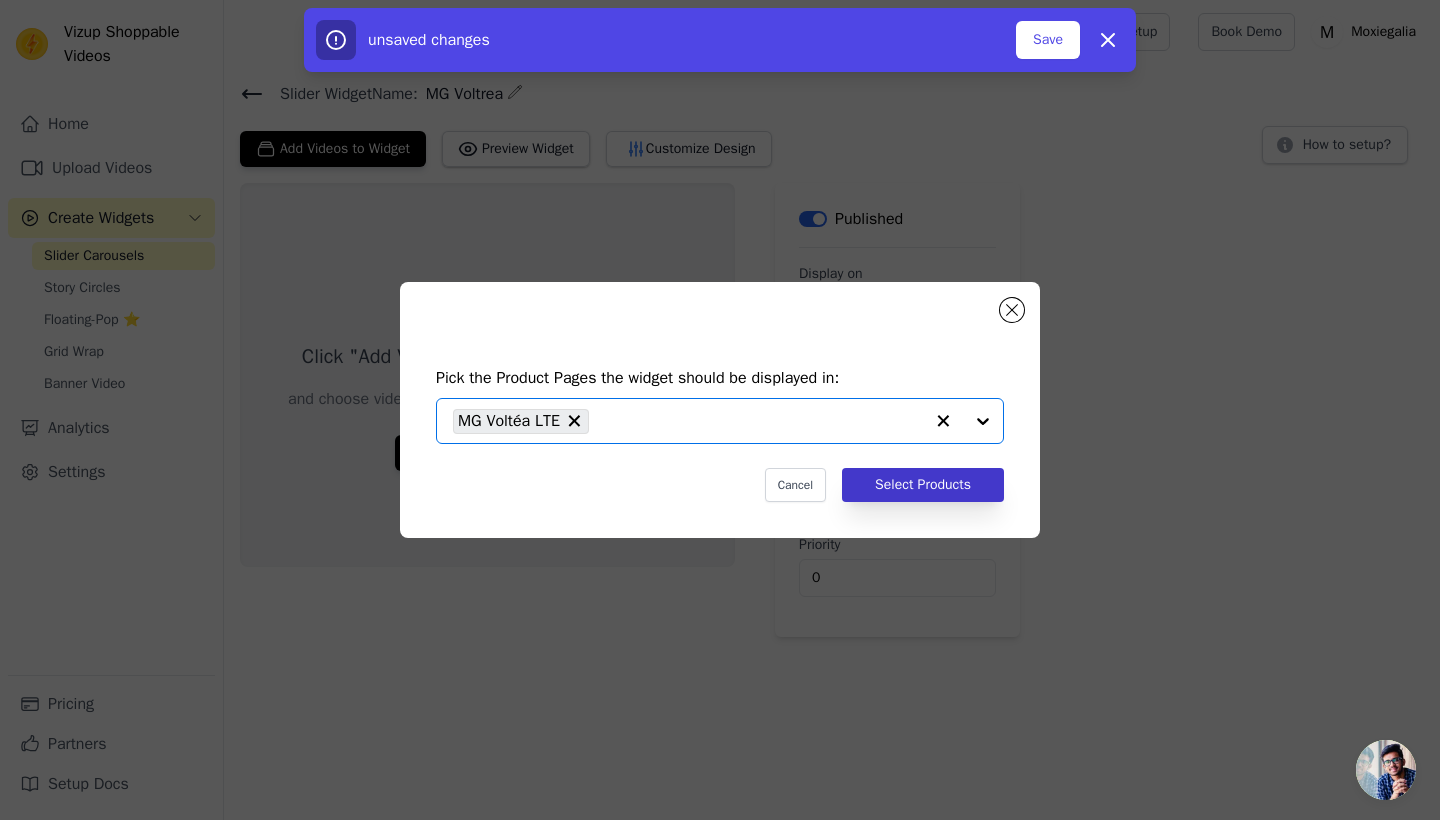 click on "Select Products" at bounding box center (923, 485) 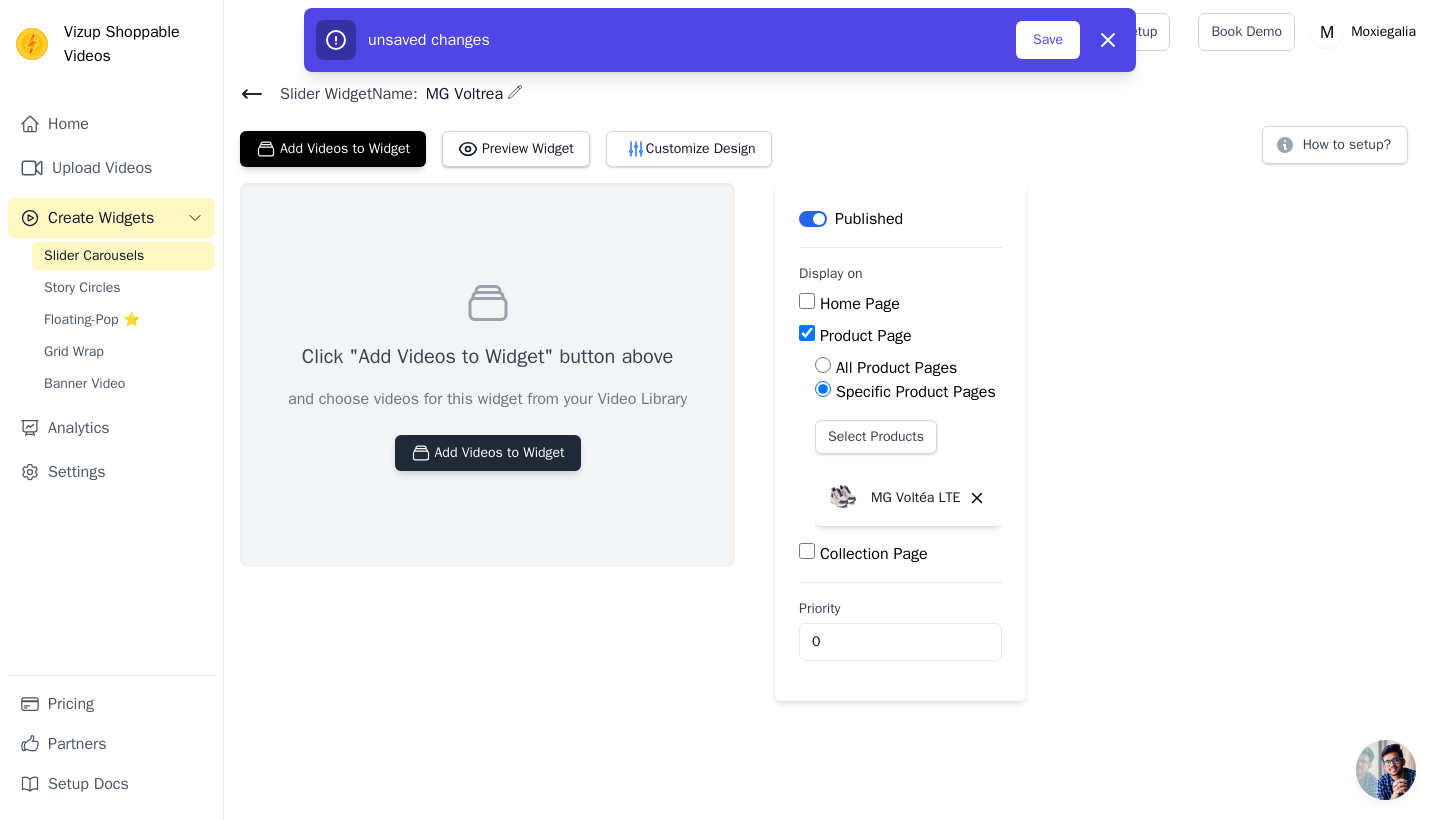 click on "Add Videos to Widget" at bounding box center (488, 453) 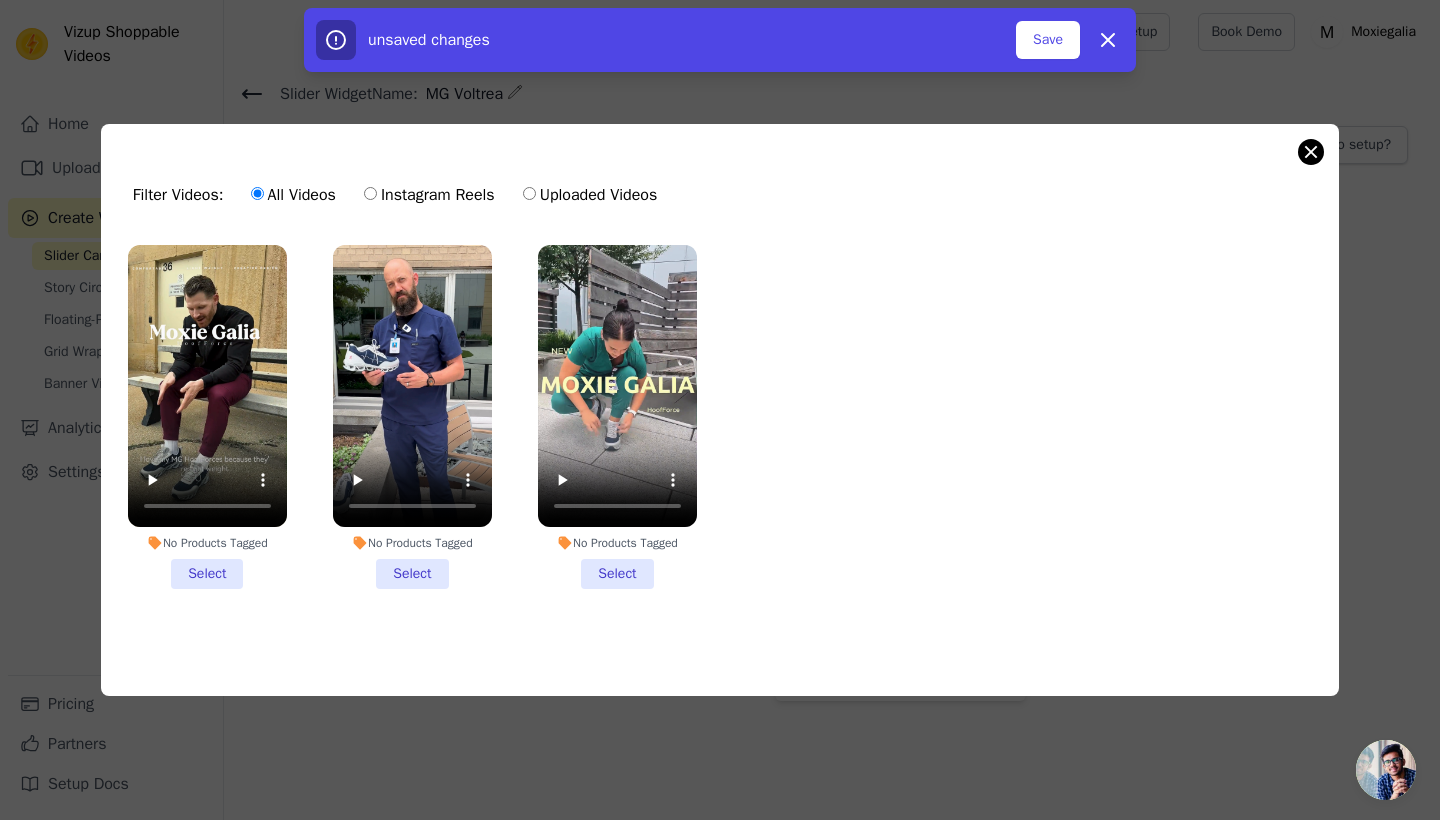 click at bounding box center [1311, 152] 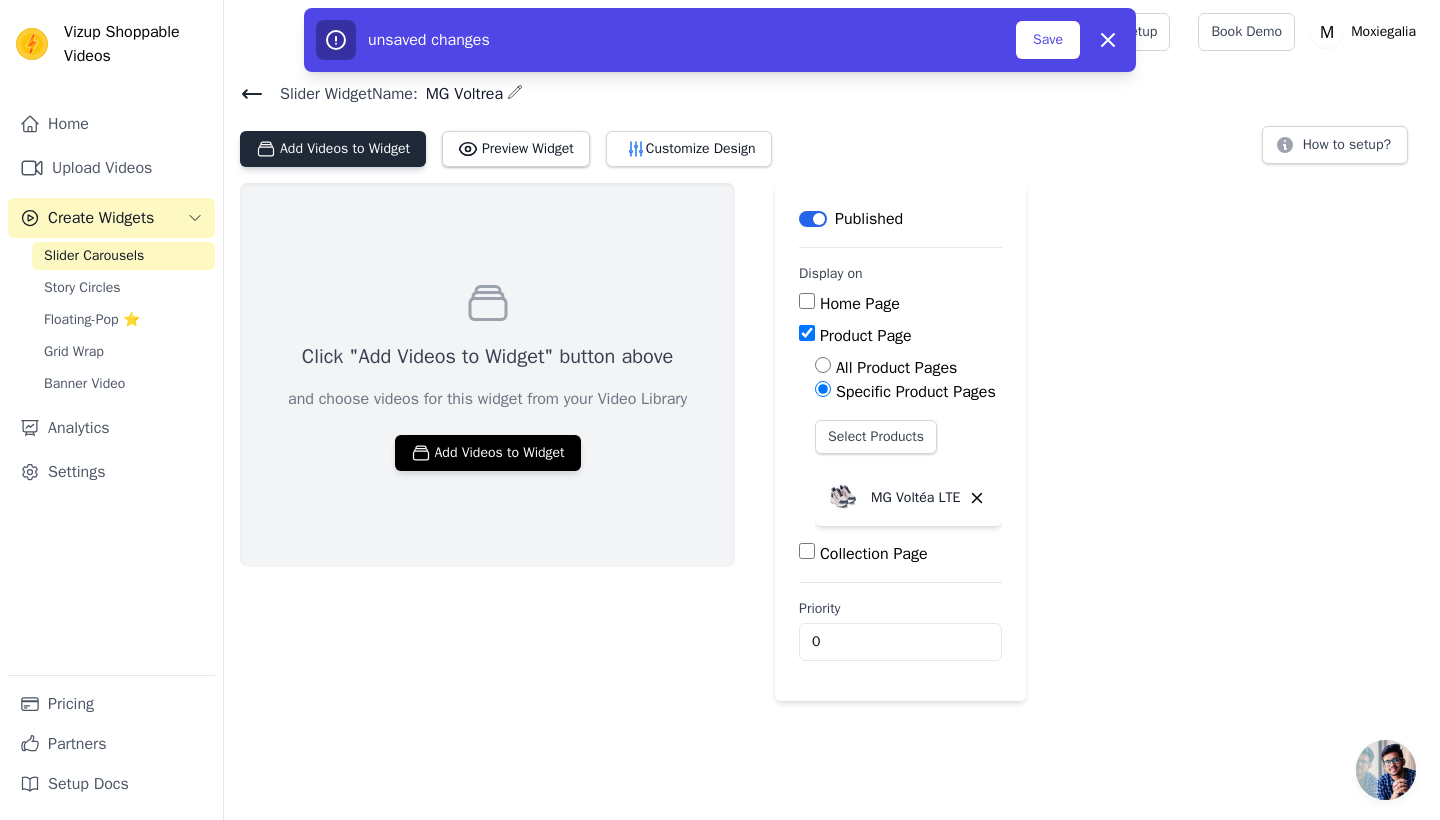 click on "Add Videos to Widget" at bounding box center [333, 149] 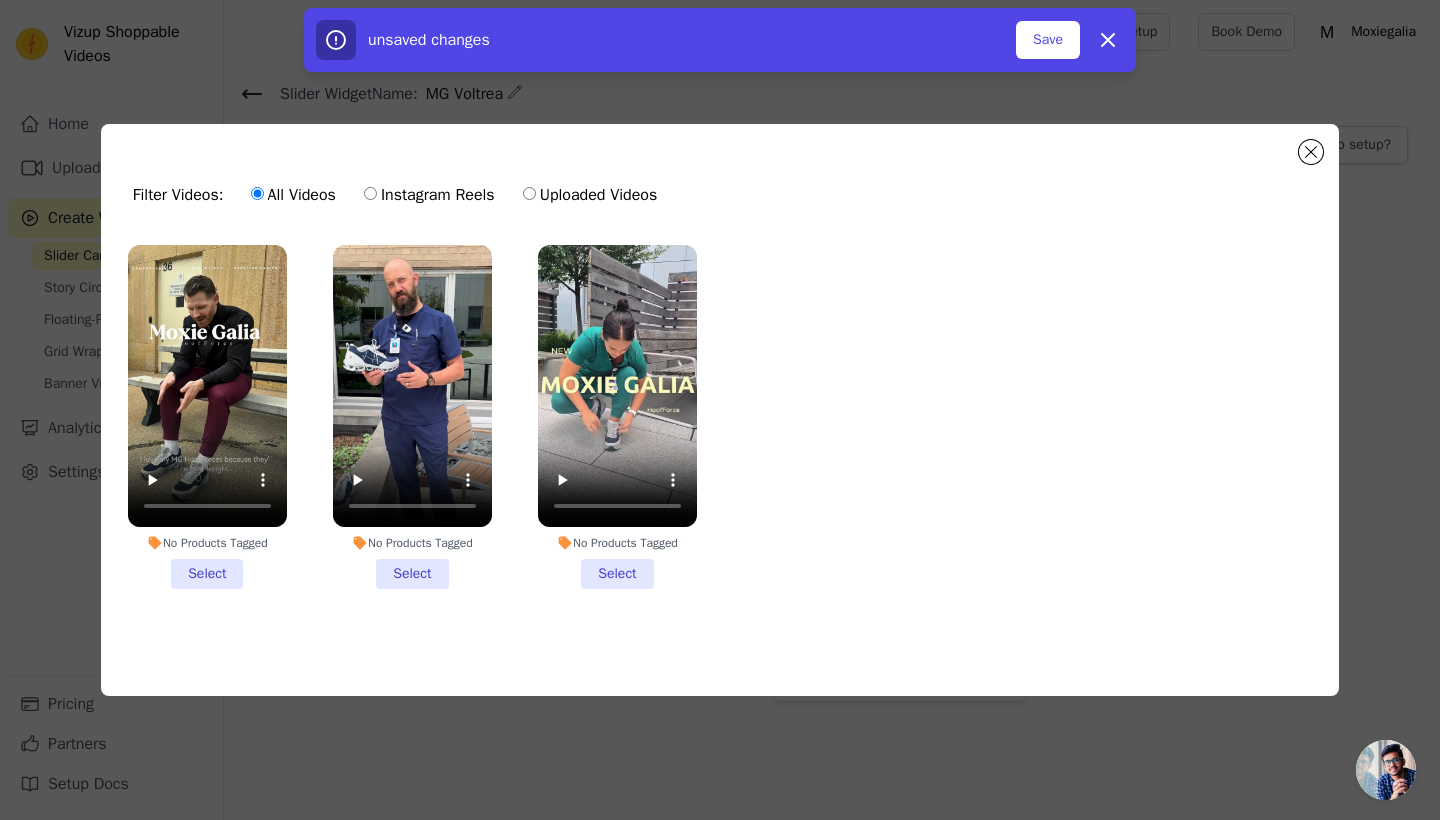 click at bounding box center [1311, 152] 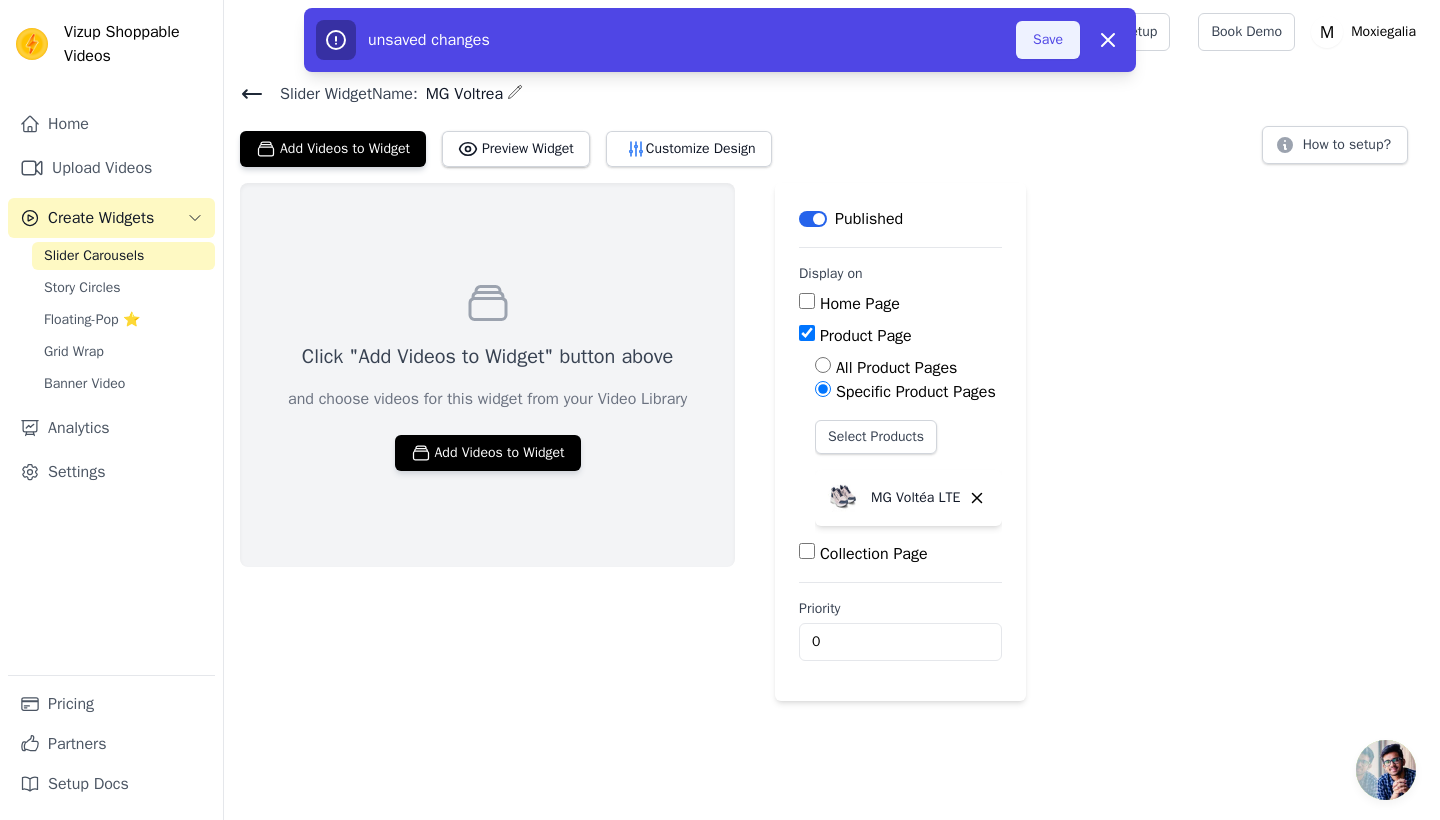 click on "Save" at bounding box center [1048, 40] 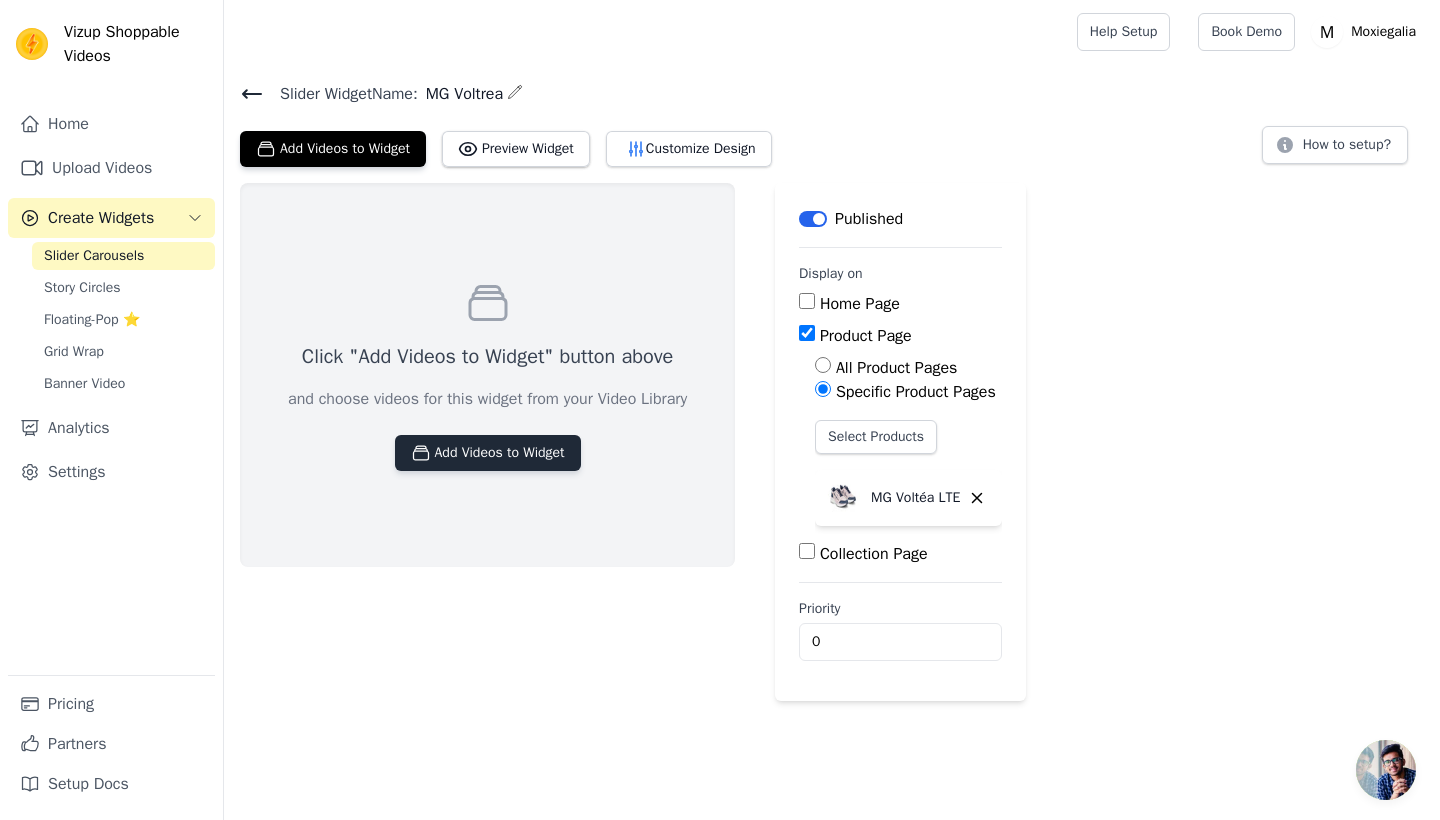 click on "Add Videos to Widget" at bounding box center (488, 453) 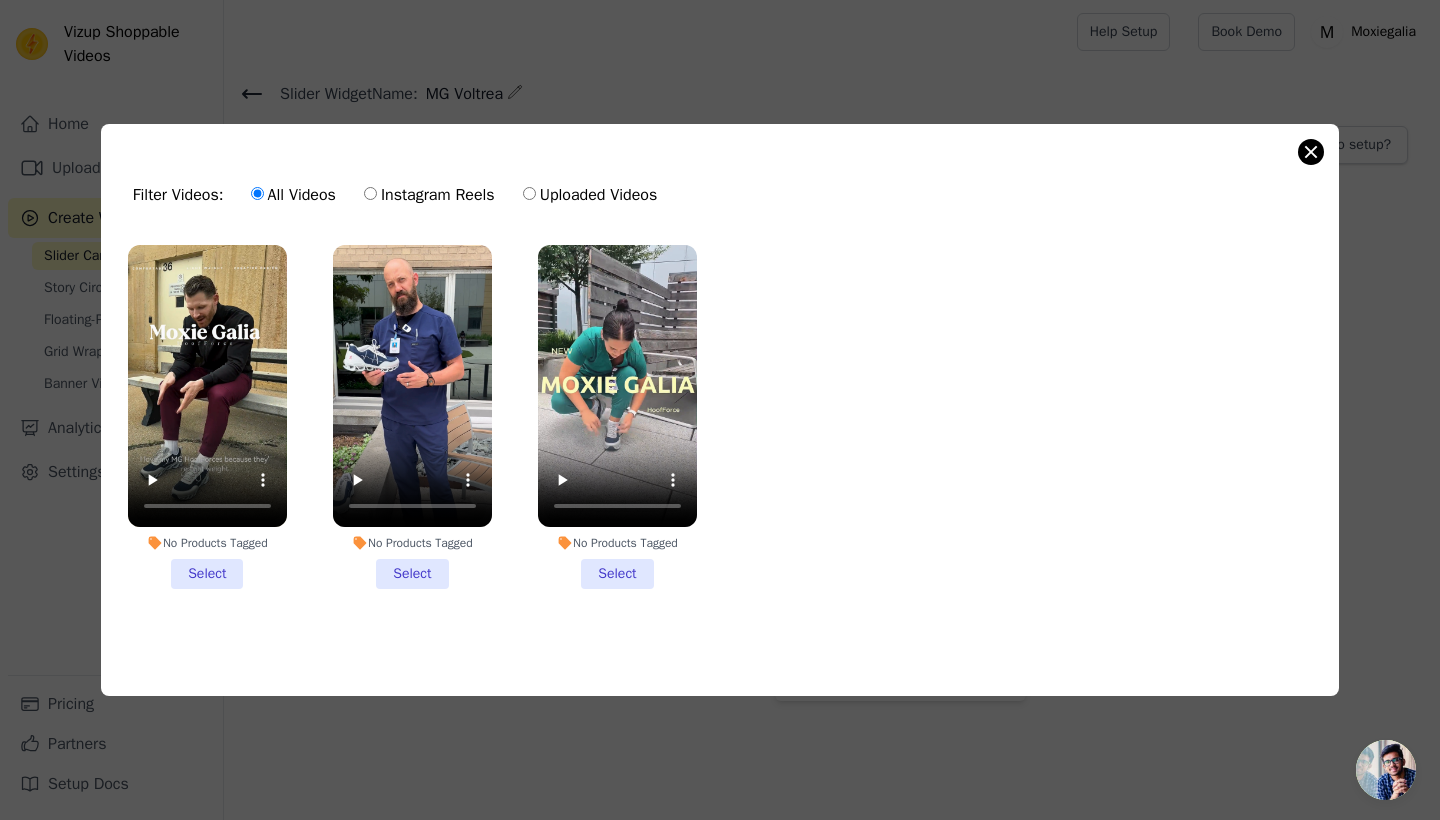click at bounding box center [1311, 152] 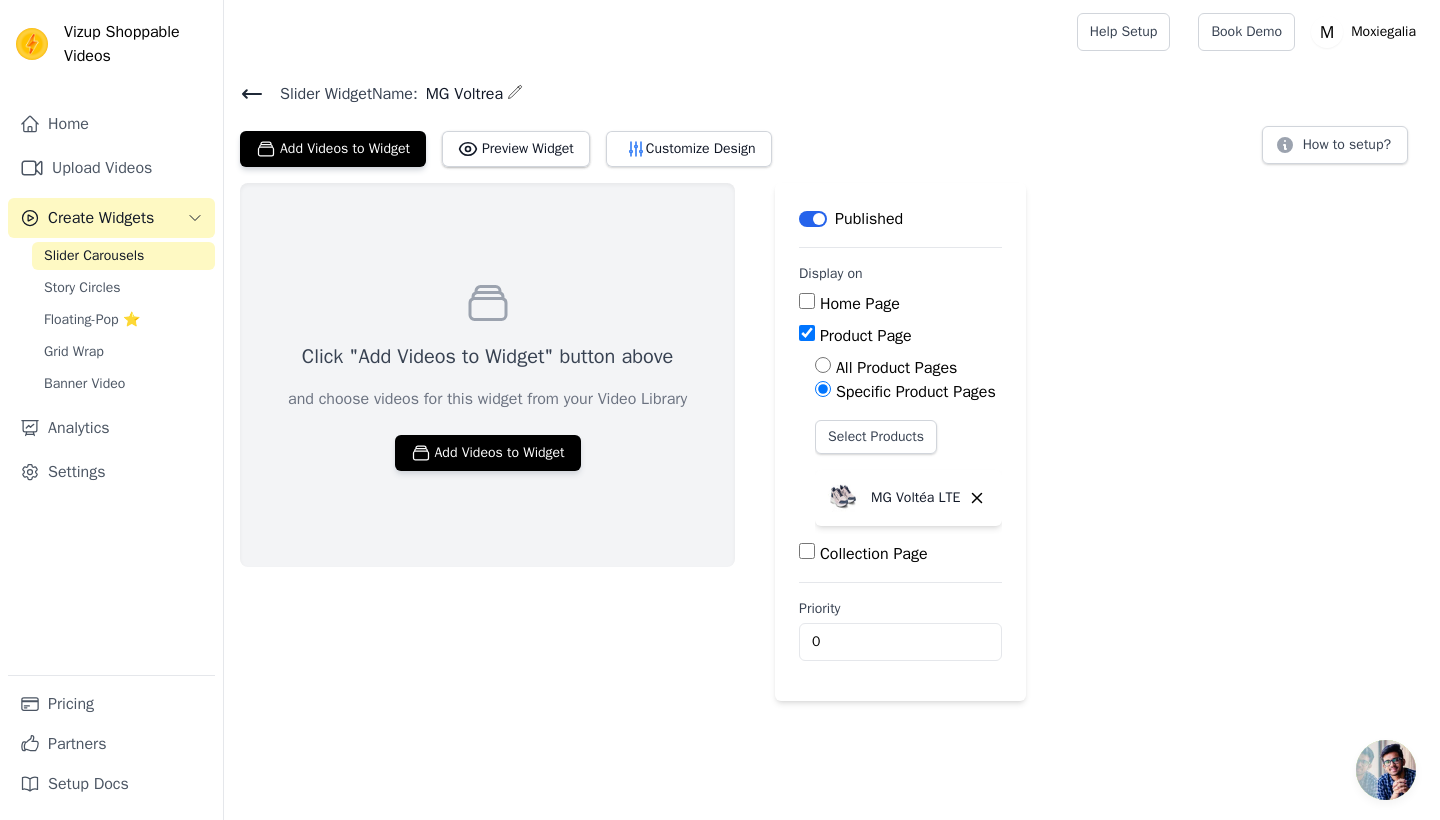 click 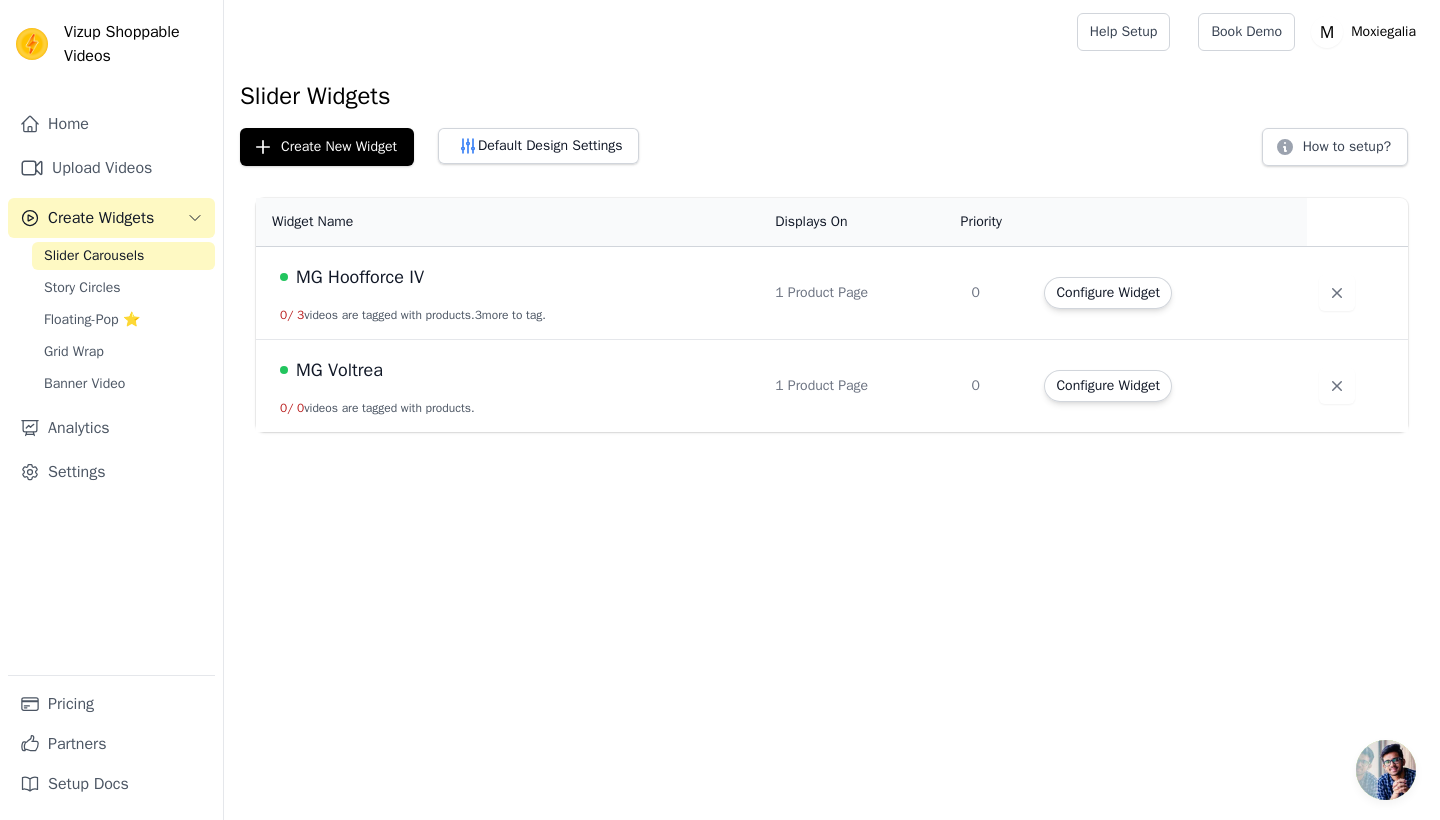 click on "MG Voltrea   0  /   0  videos are tagged with products." at bounding box center [509, 386] 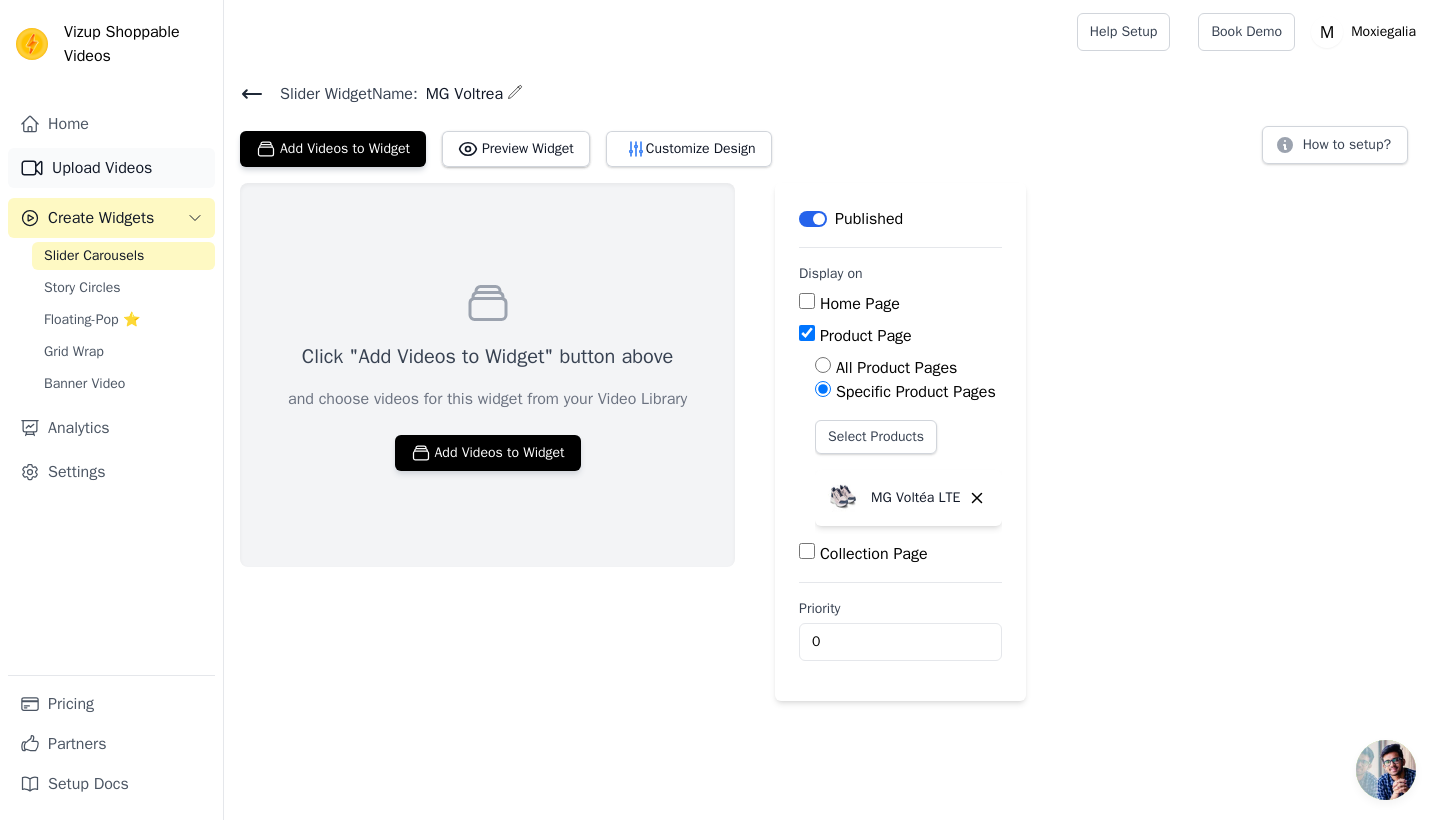 click on "Upload Videos" at bounding box center (111, 168) 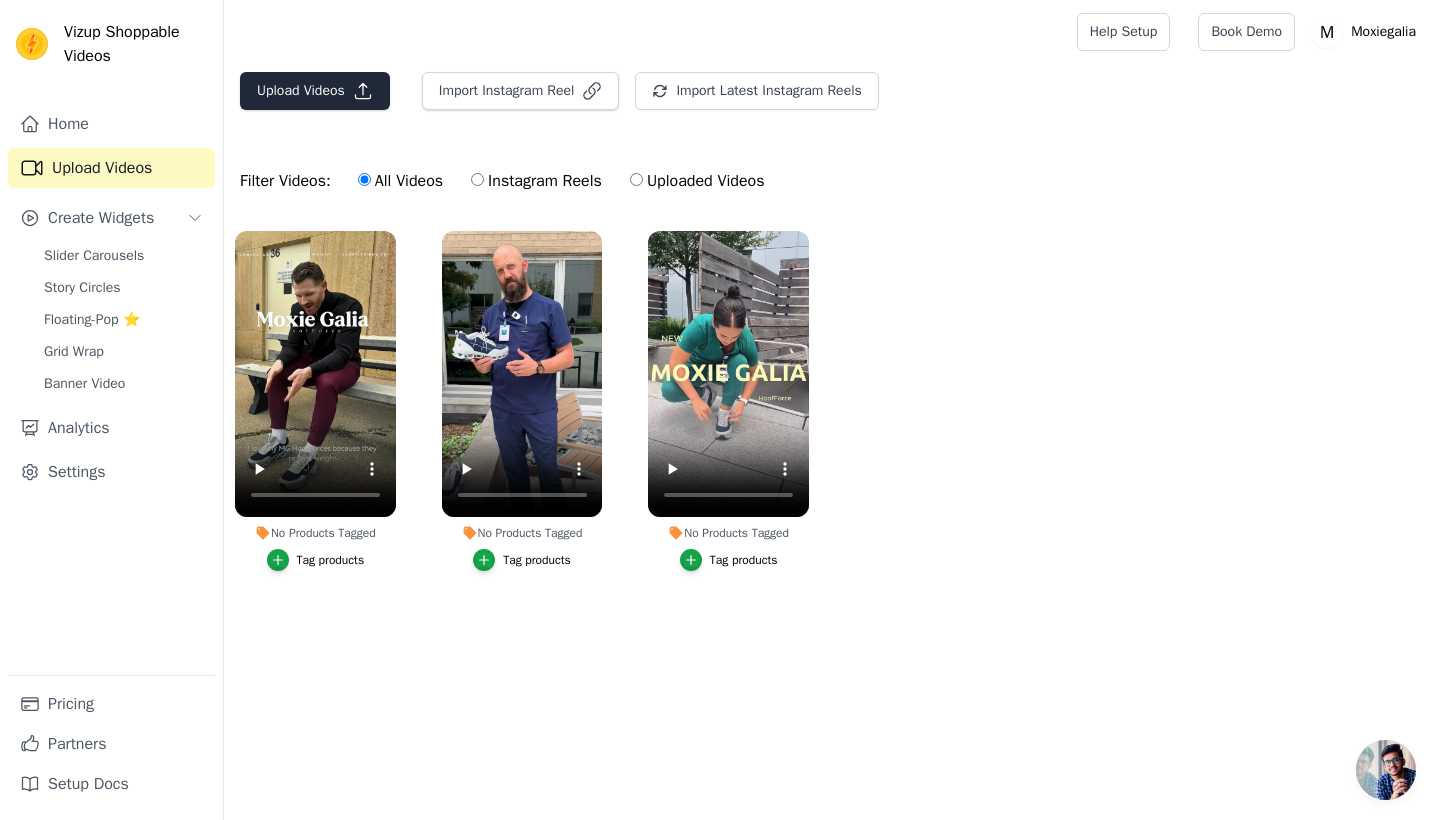 click on "Upload Videos" at bounding box center (315, 91) 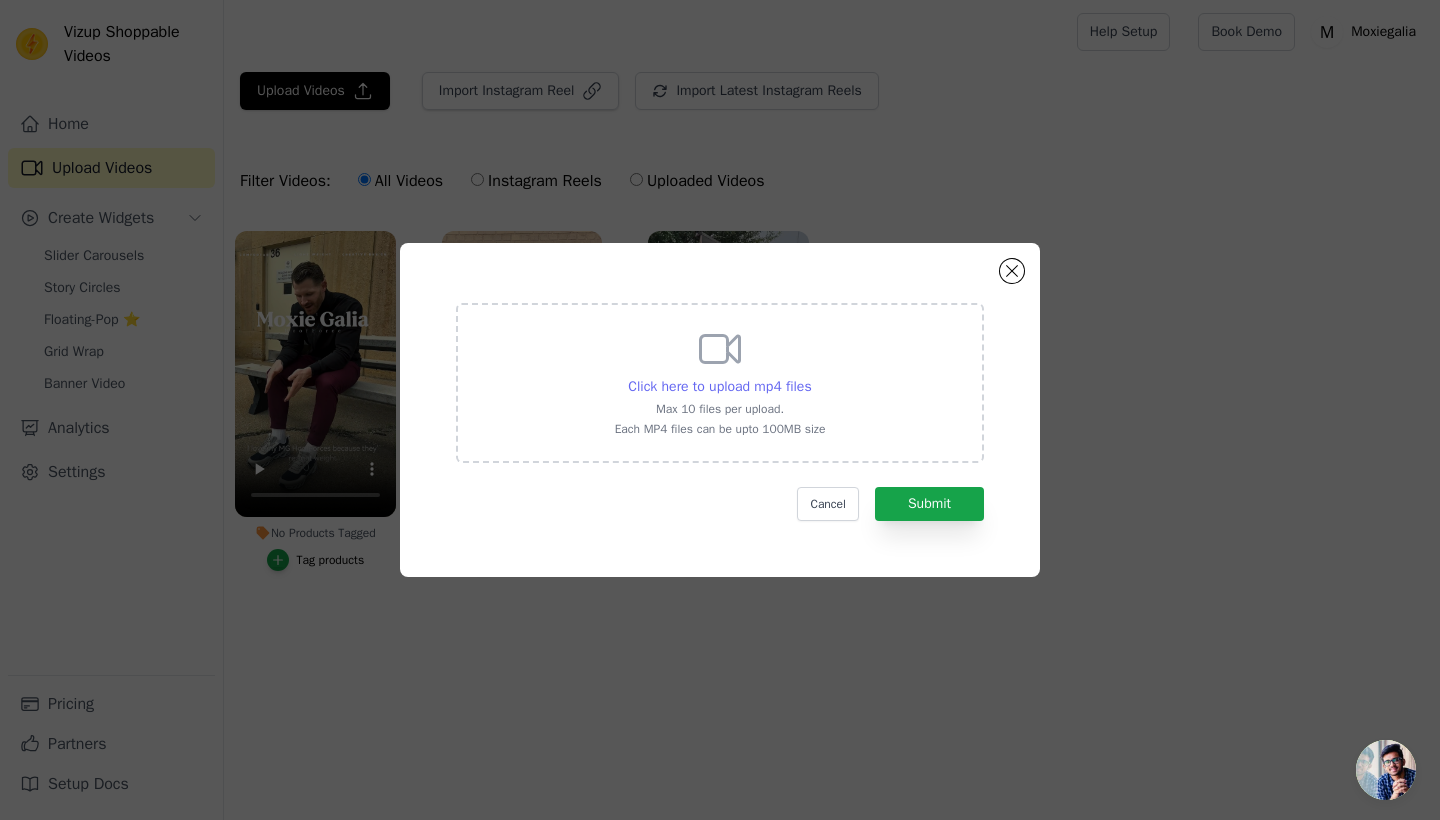 click on "Click here to upload mp4 files" at bounding box center (719, 387) 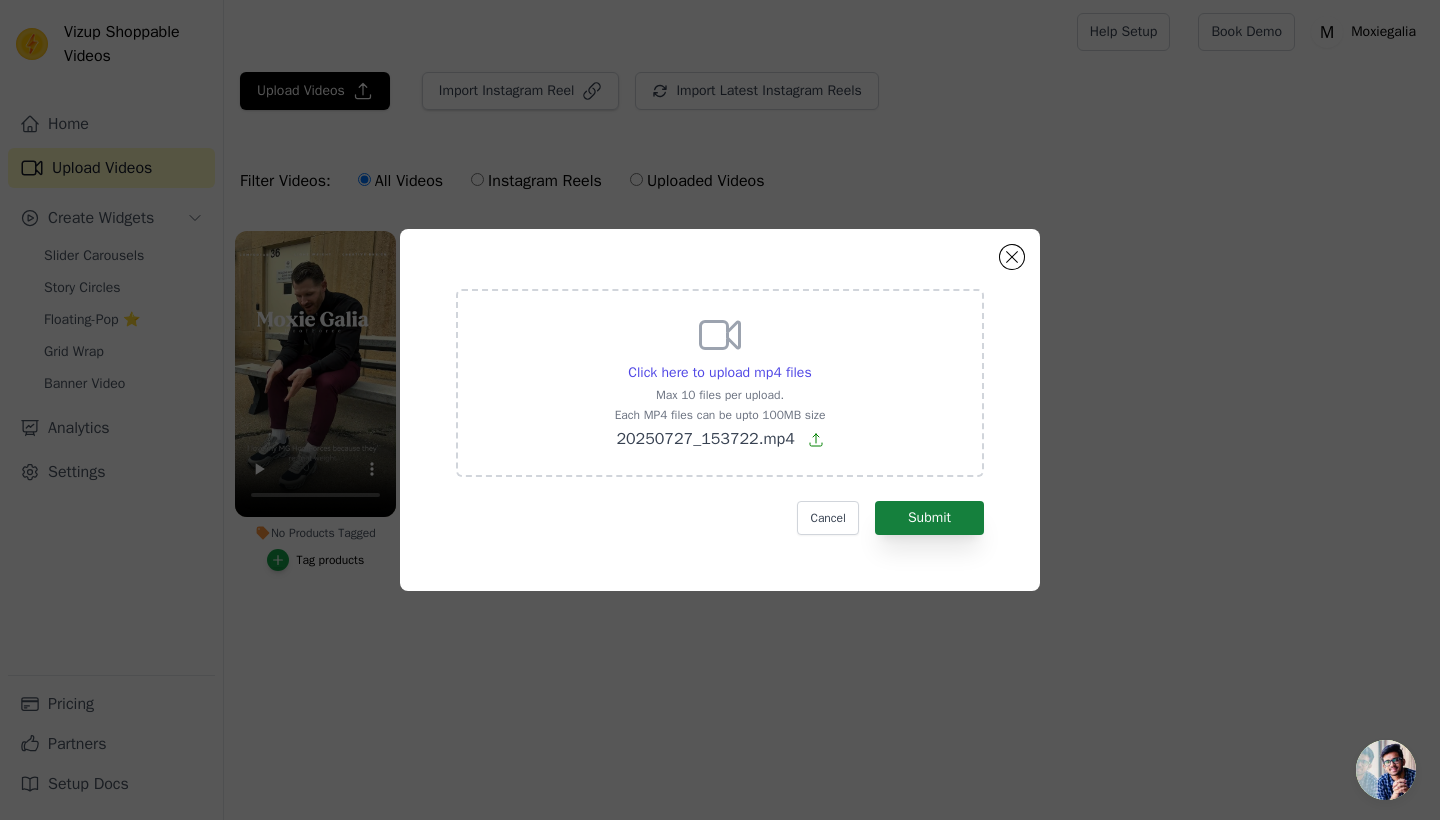 click on "Submit" at bounding box center (929, 518) 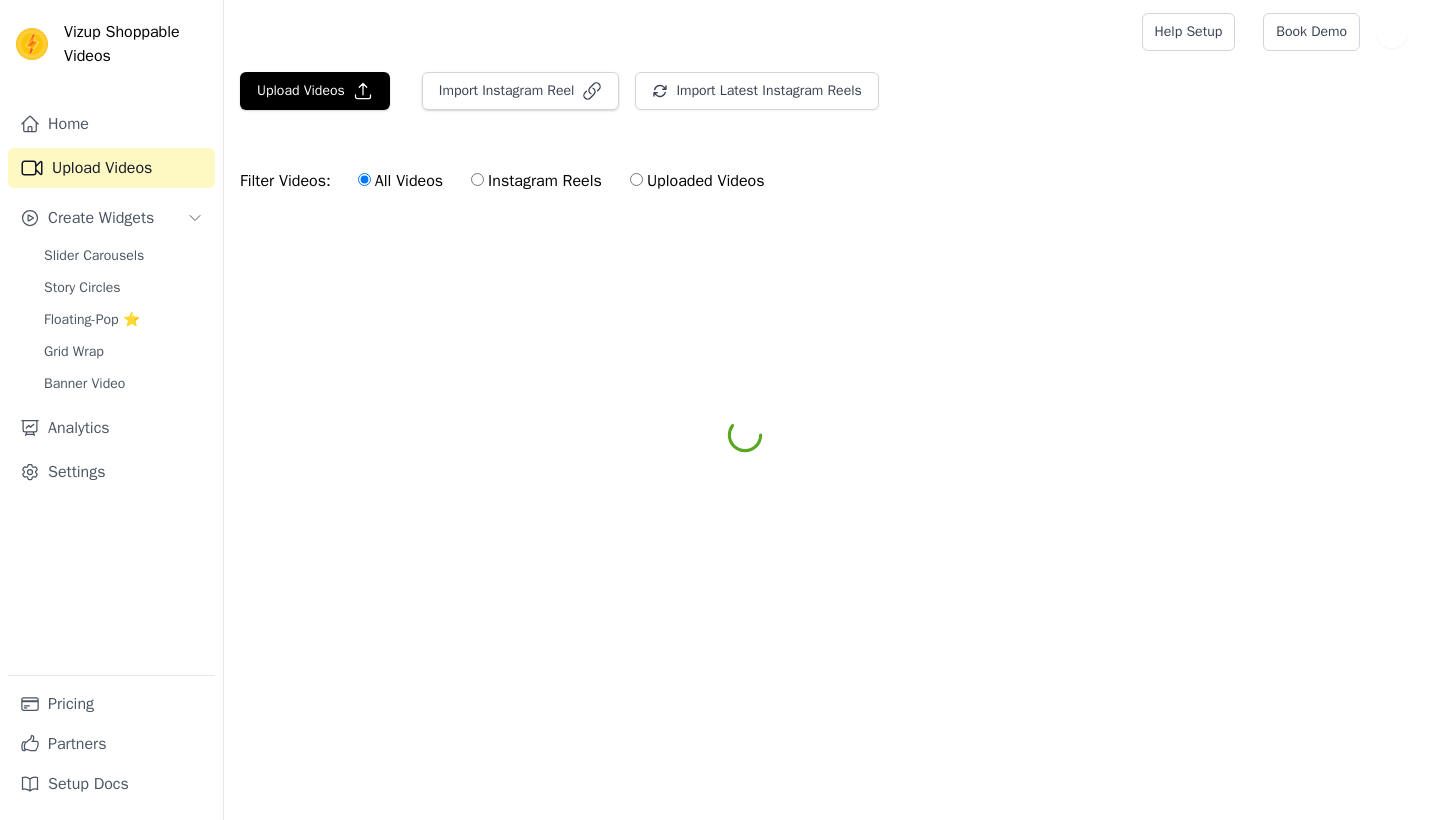 scroll, scrollTop: 0, scrollLeft: 0, axis: both 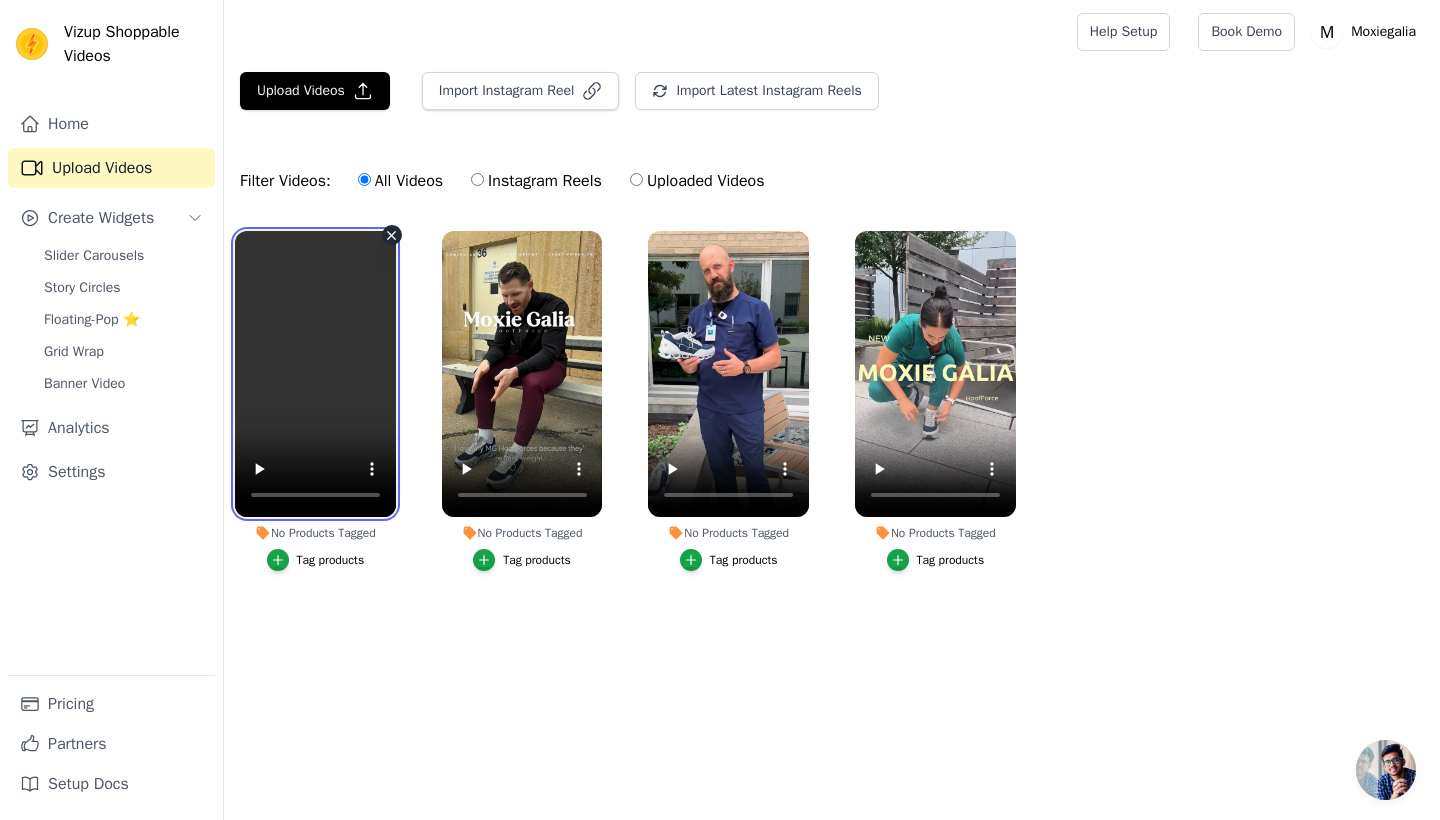 click at bounding box center [315, 374] 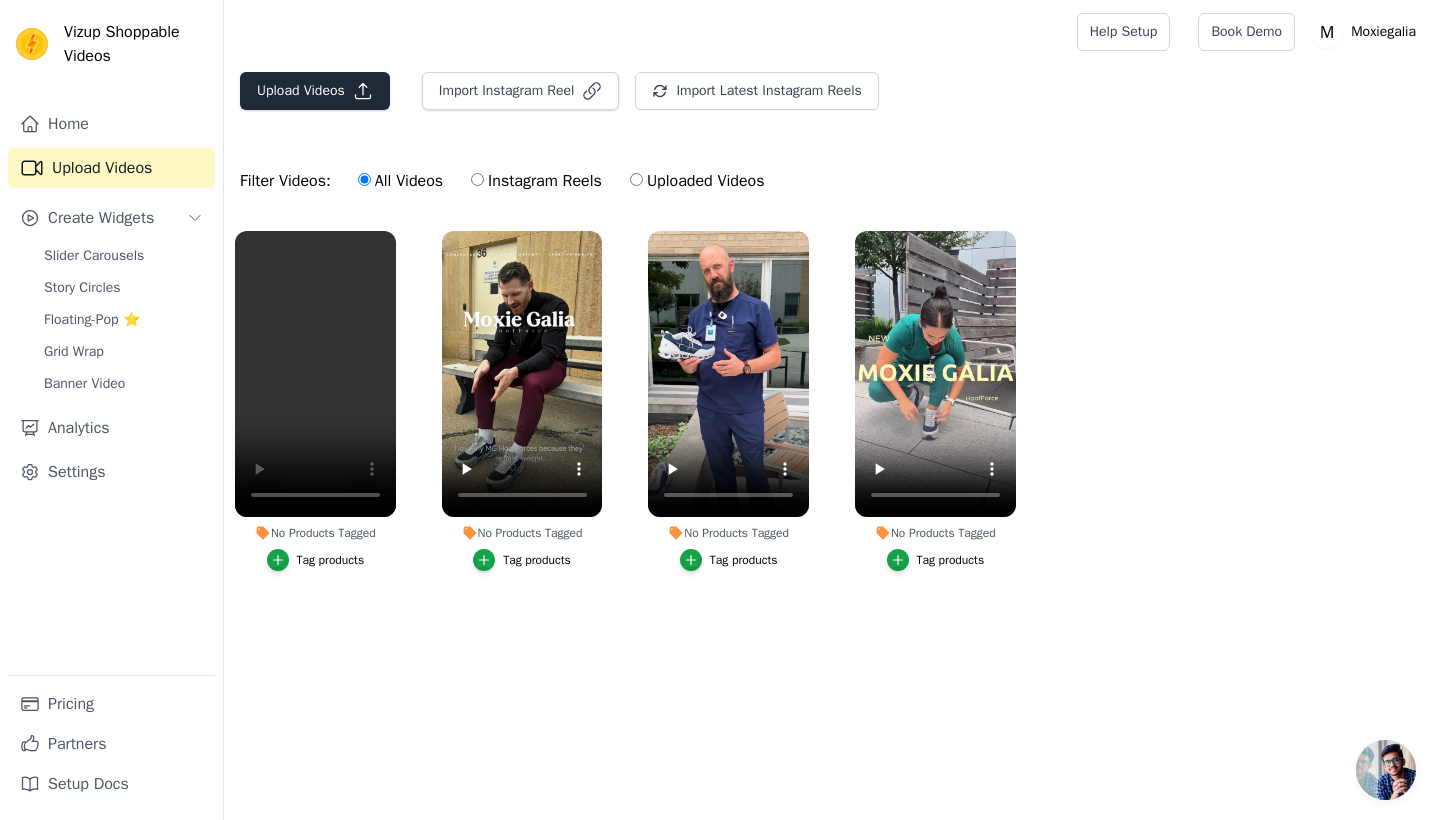 click on "Upload Videos" at bounding box center [315, 91] 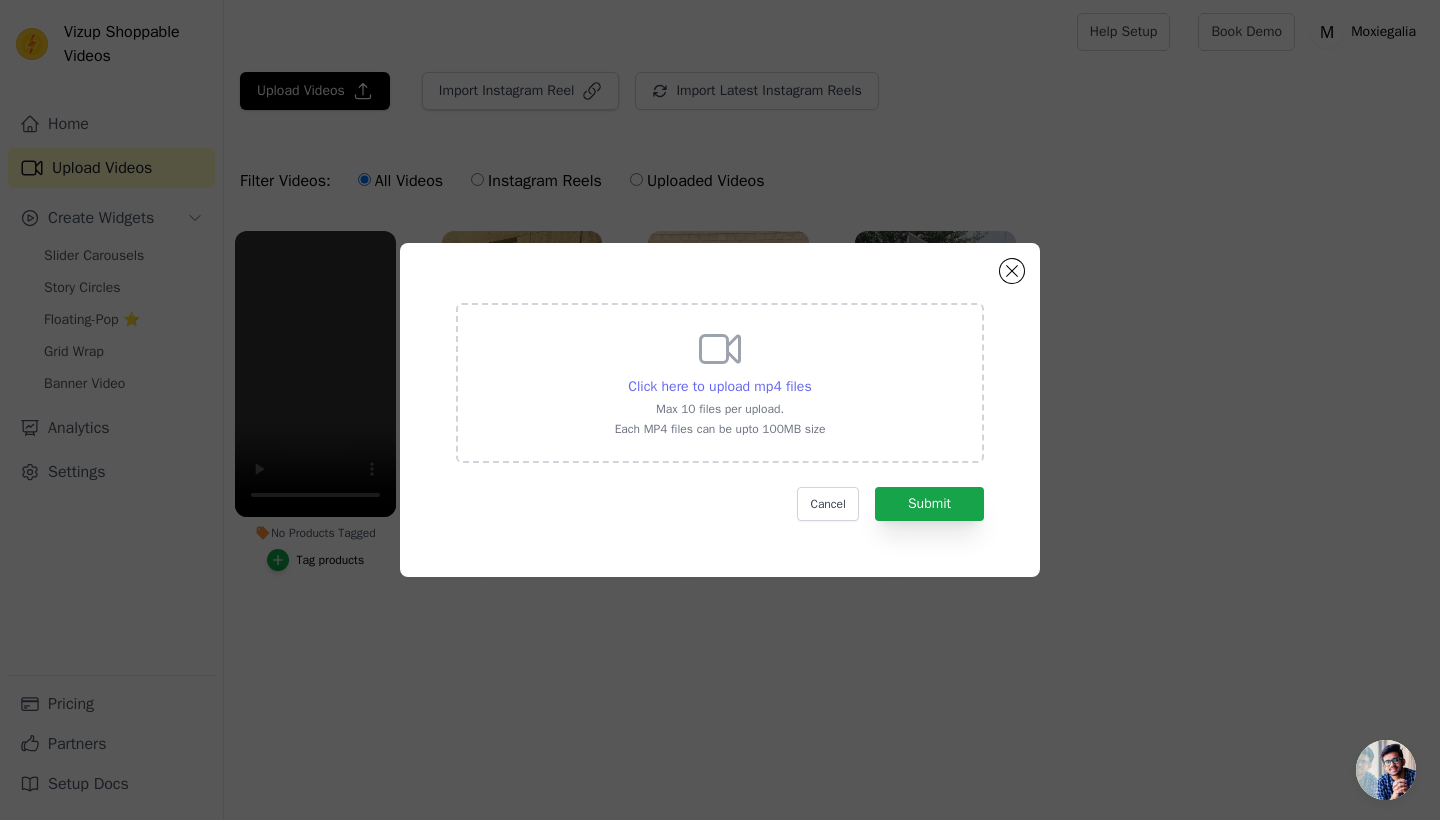 click on "Click here to upload mp4 files" at bounding box center [719, 386] 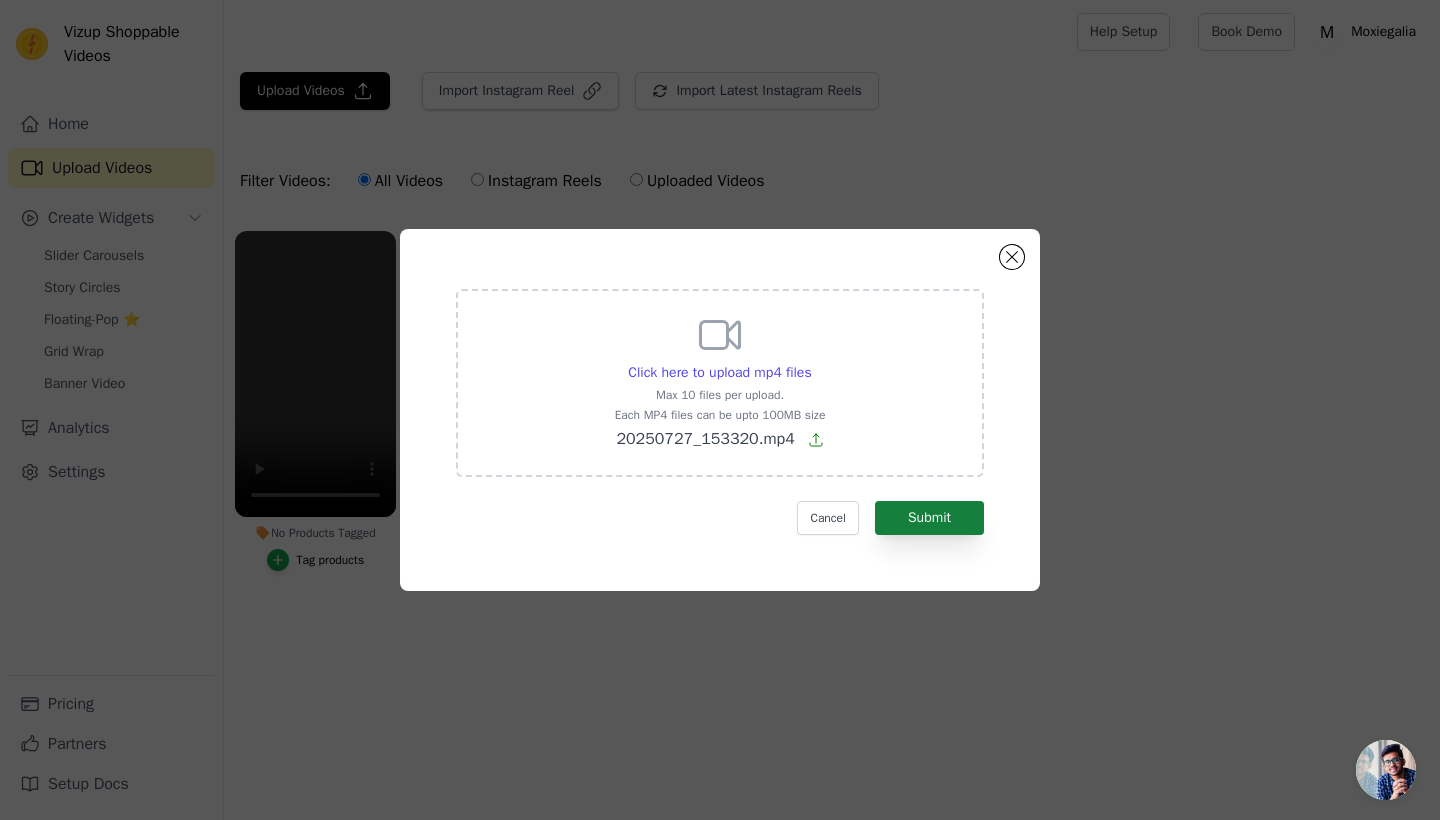 click on "Submit" at bounding box center (929, 518) 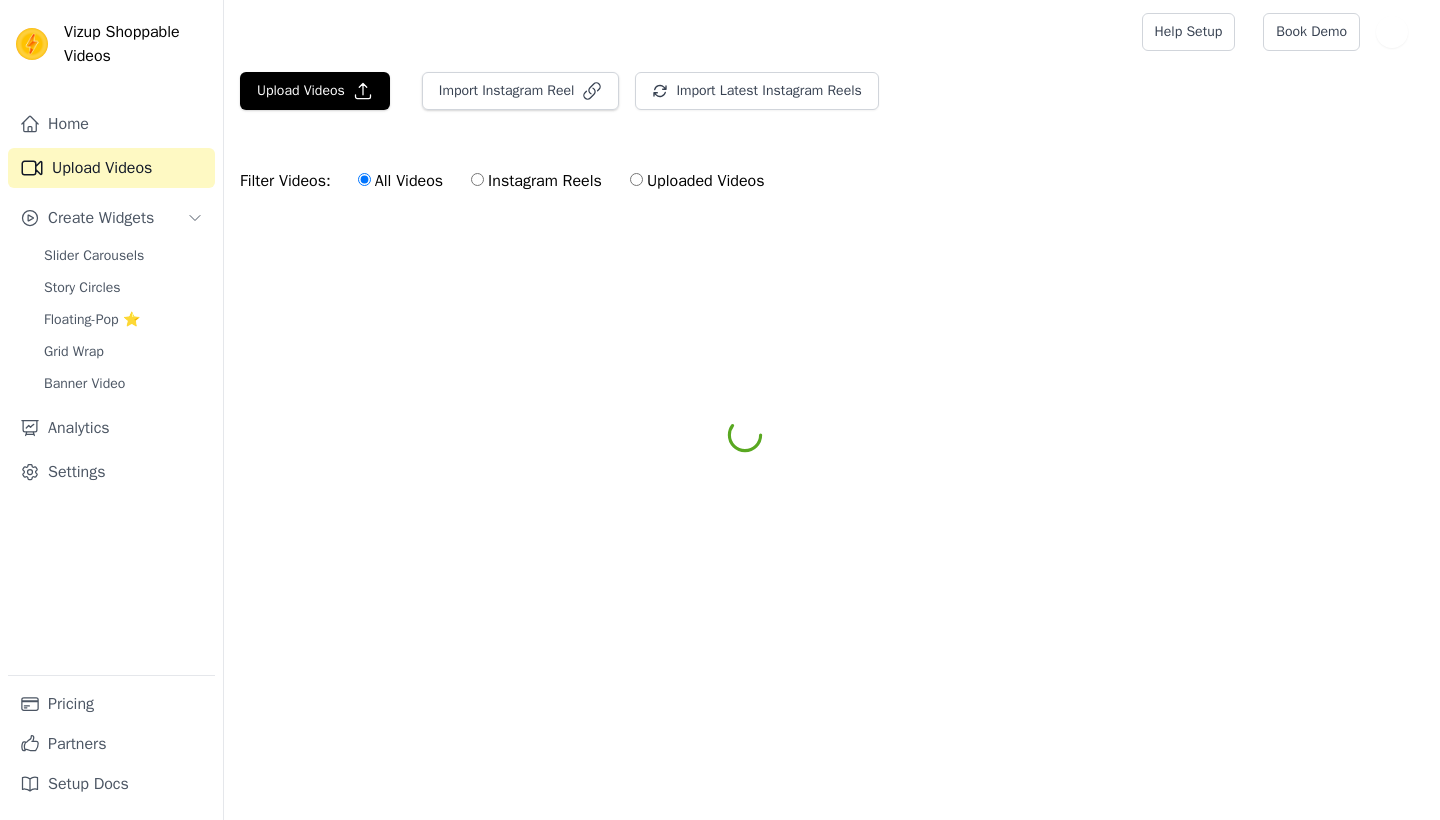 scroll, scrollTop: 0, scrollLeft: 0, axis: both 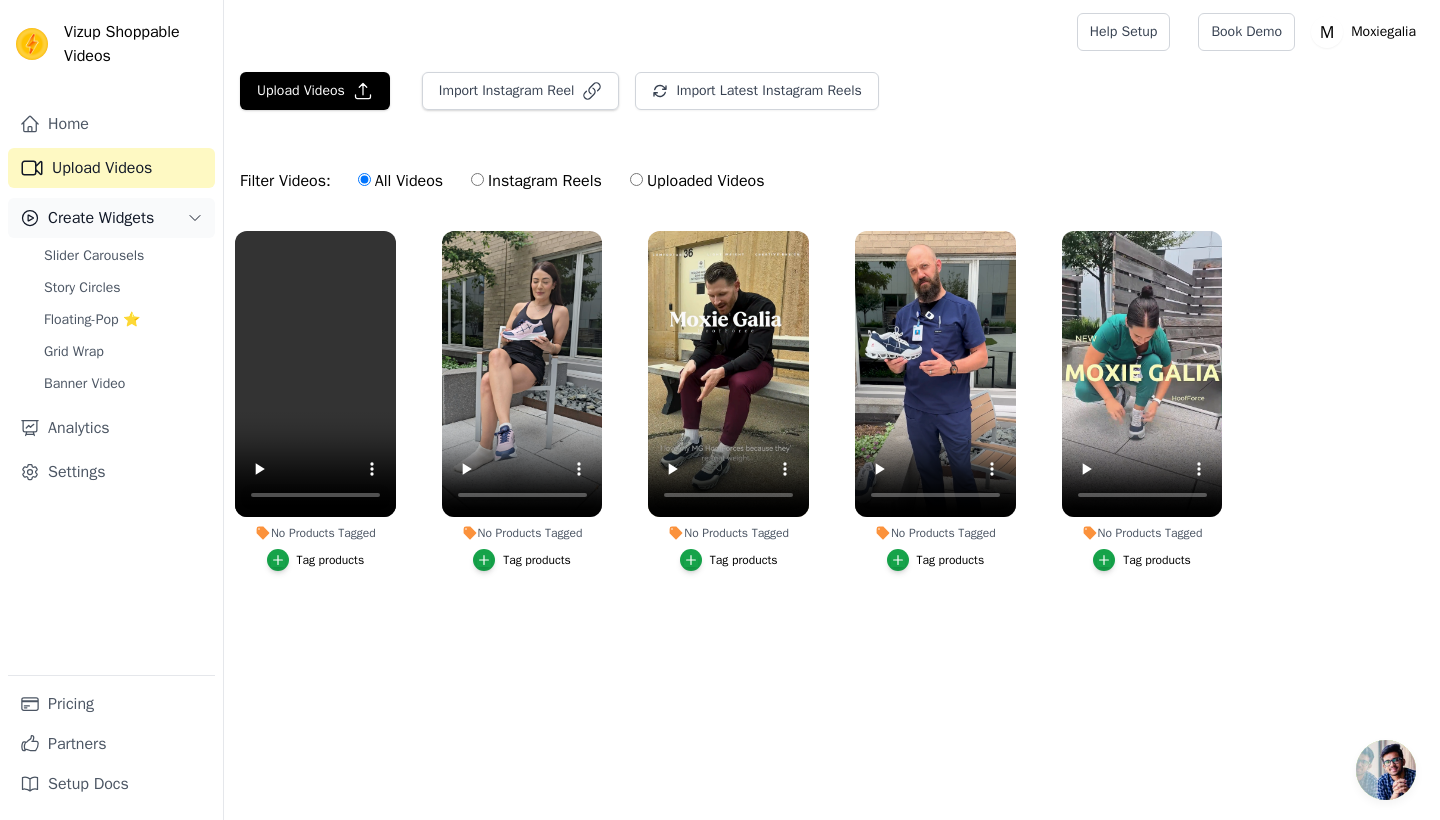 click on "Create Widgets" at bounding box center [111, 218] 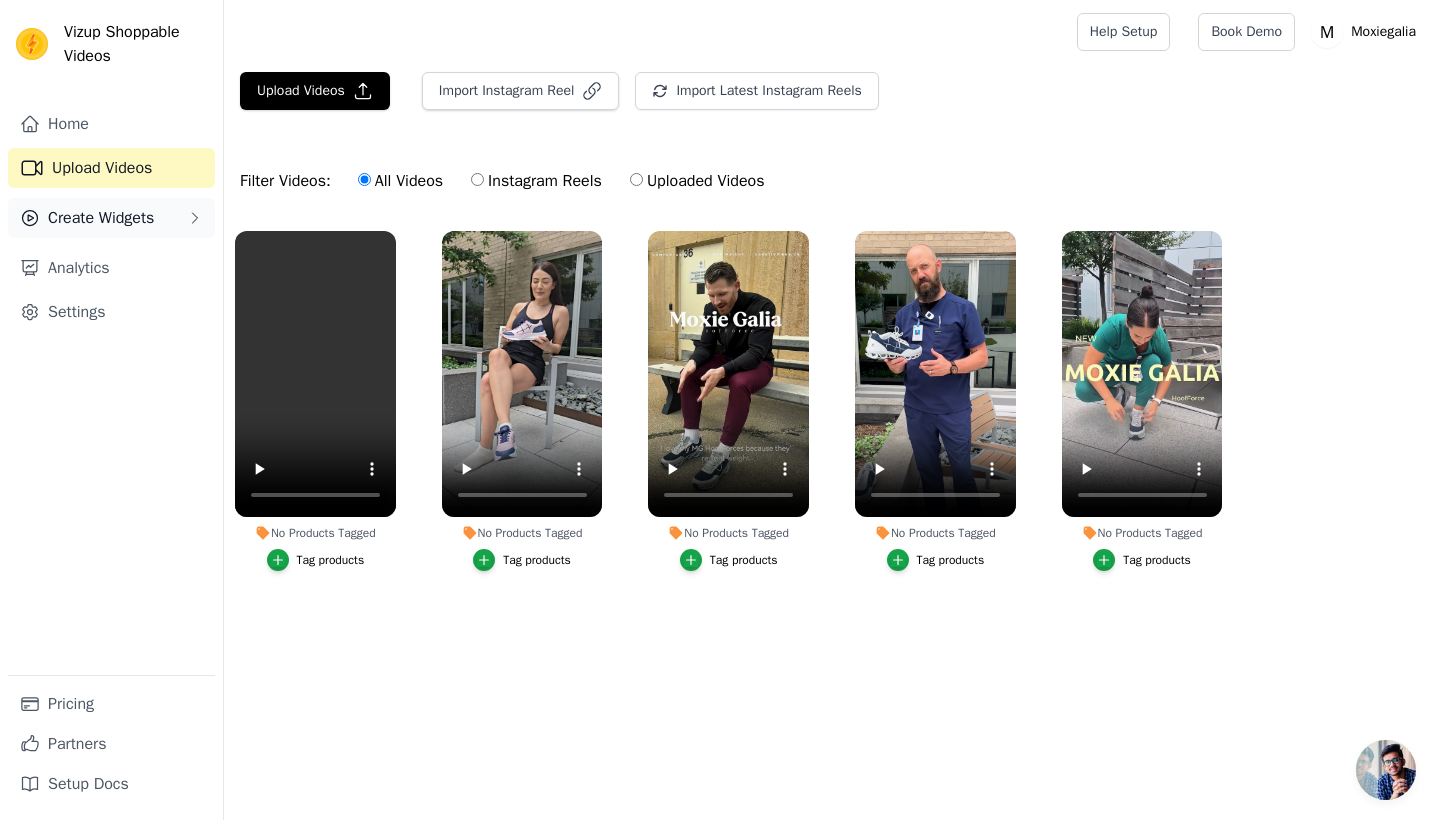 click on "Create Widgets" at bounding box center [111, 218] 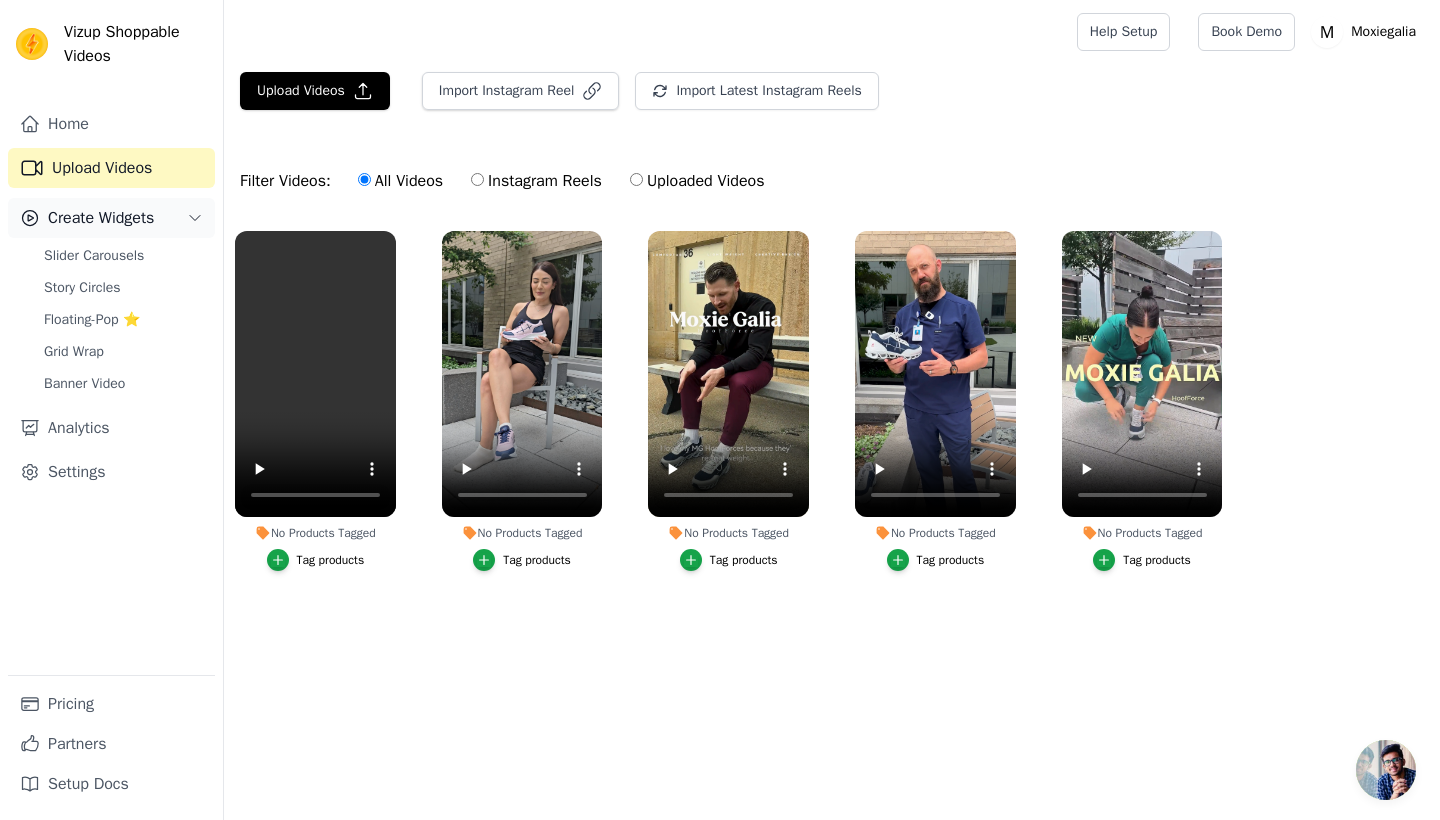click on "Create Widgets" at bounding box center [101, 218] 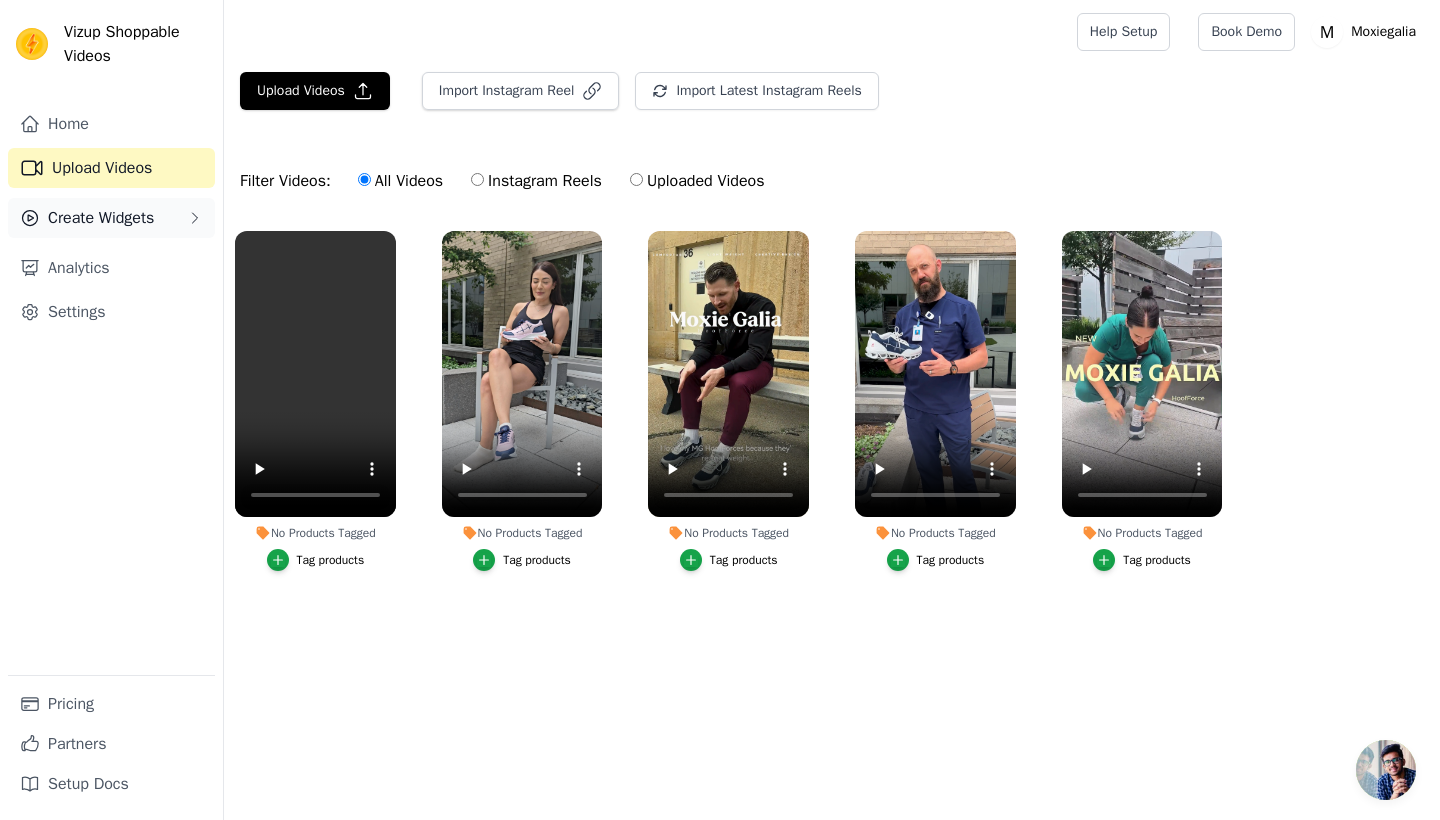 click on "Create Widgets" at bounding box center [101, 218] 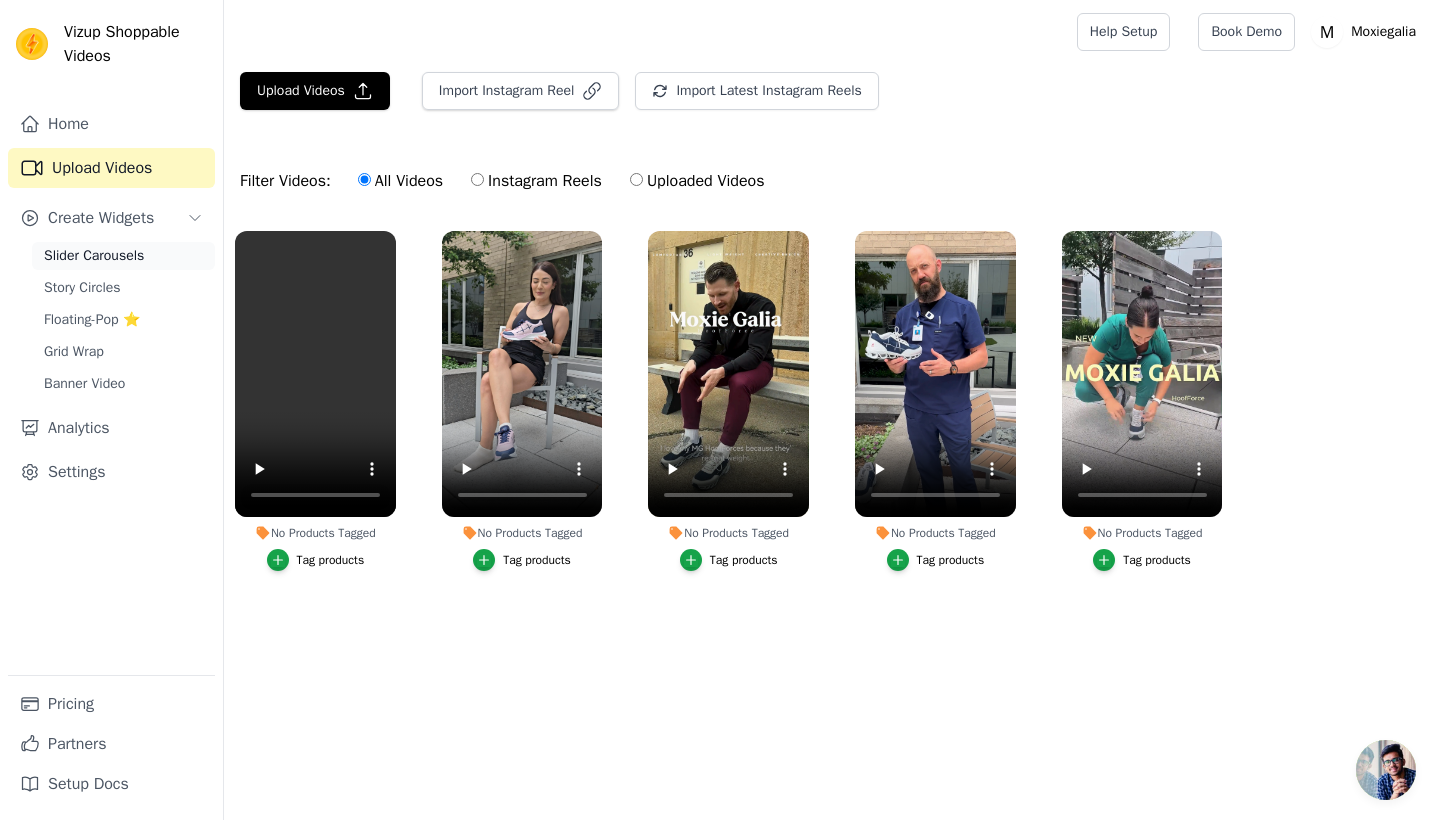 click on "Slider Carousels" at bounding box center (123, 256) 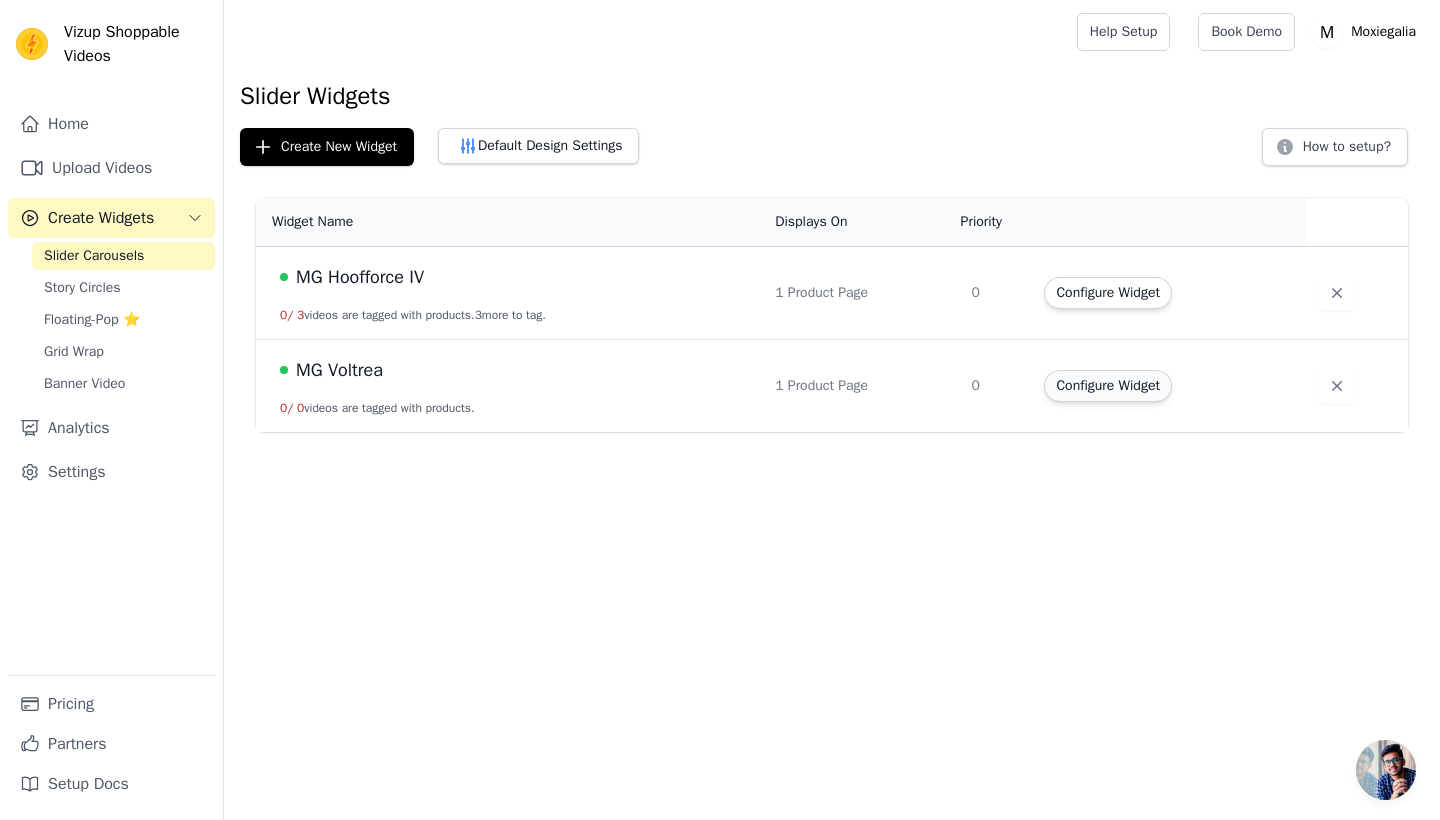 click on "Configure Widget" at bounding box center (1107, 386) 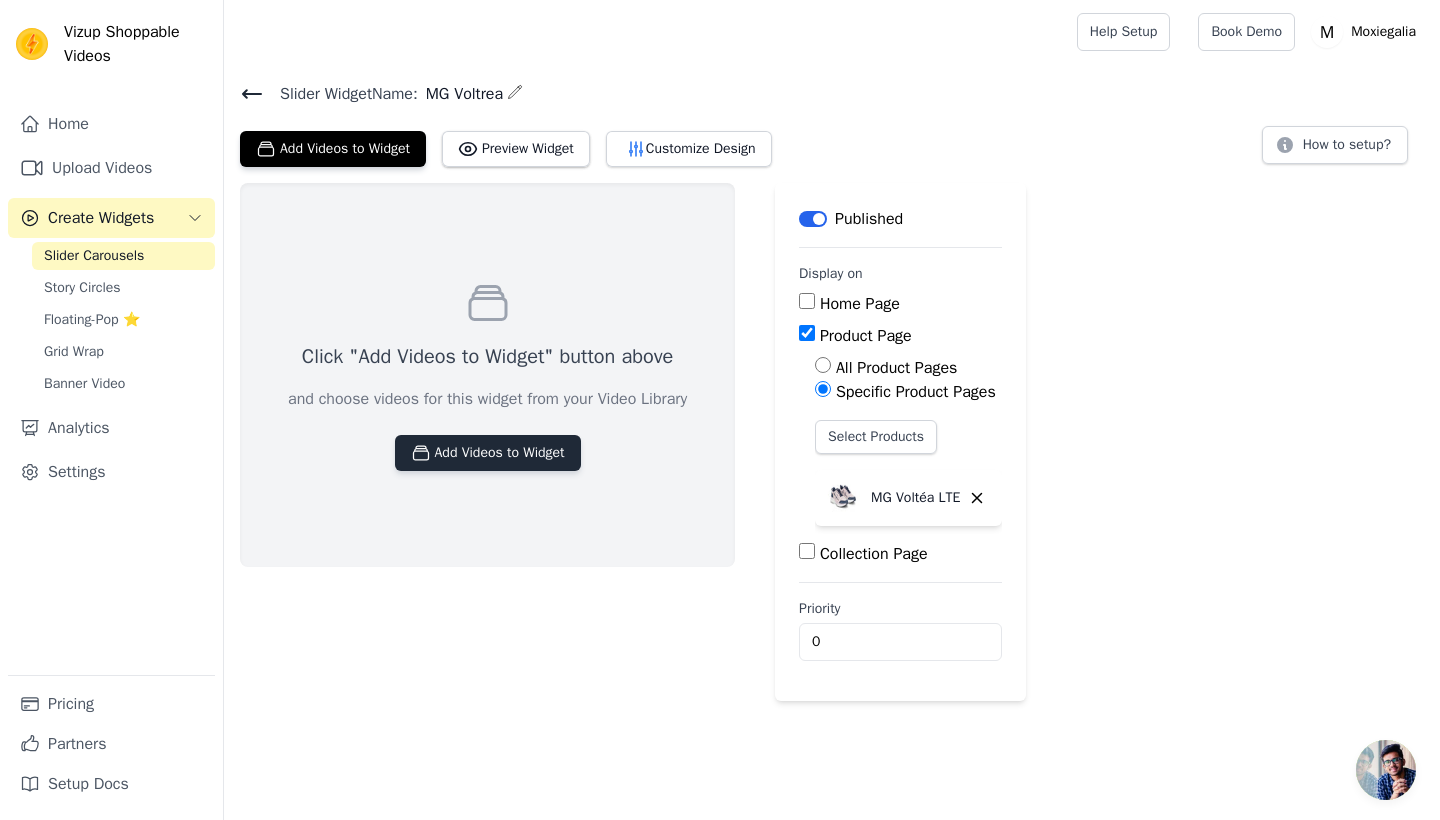 click on "Add Videos to Widget" at bounding box center (488, 453) 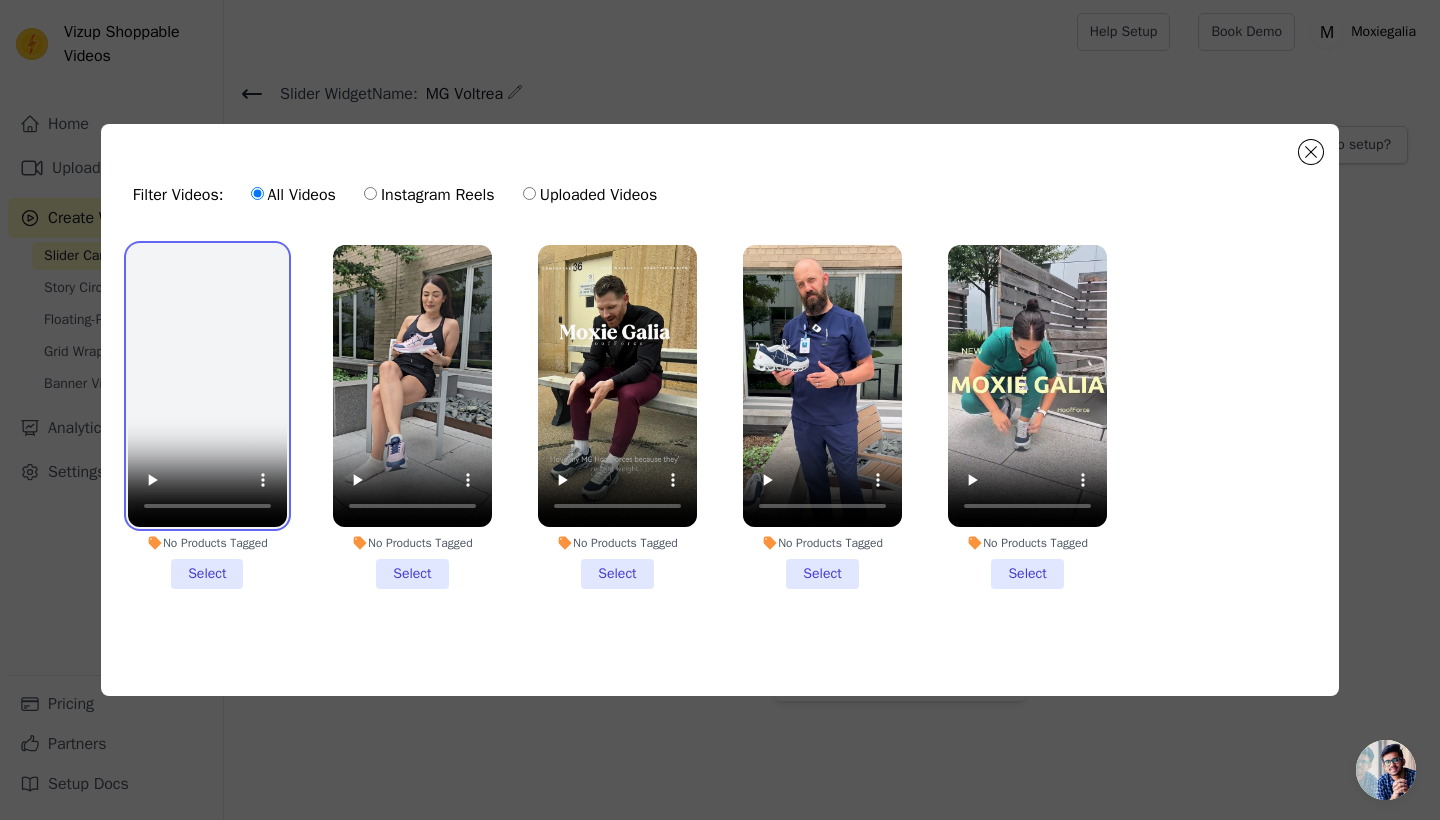 click at bounding box center [207, 386] 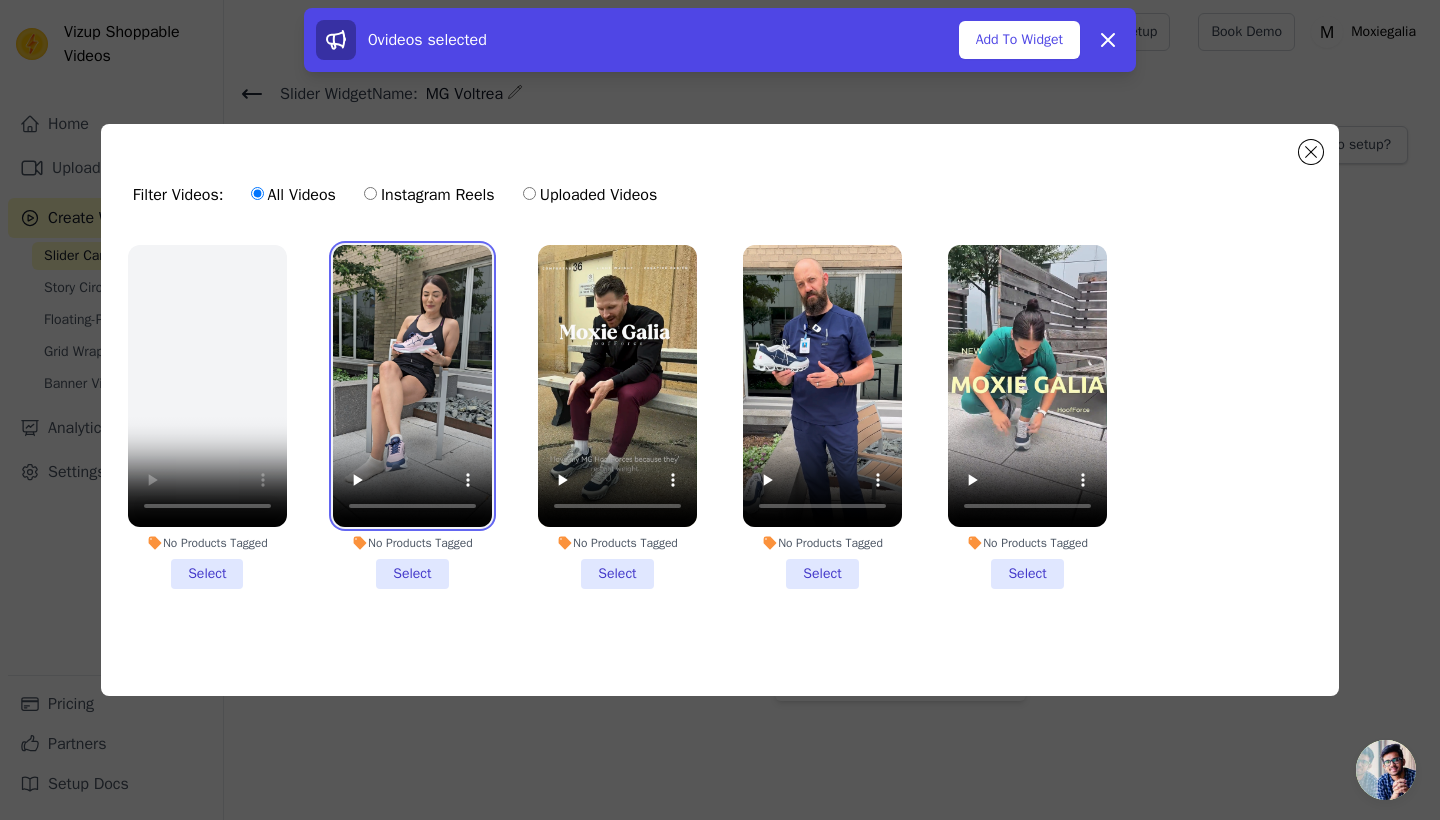 click at bounding box center (412, 386) 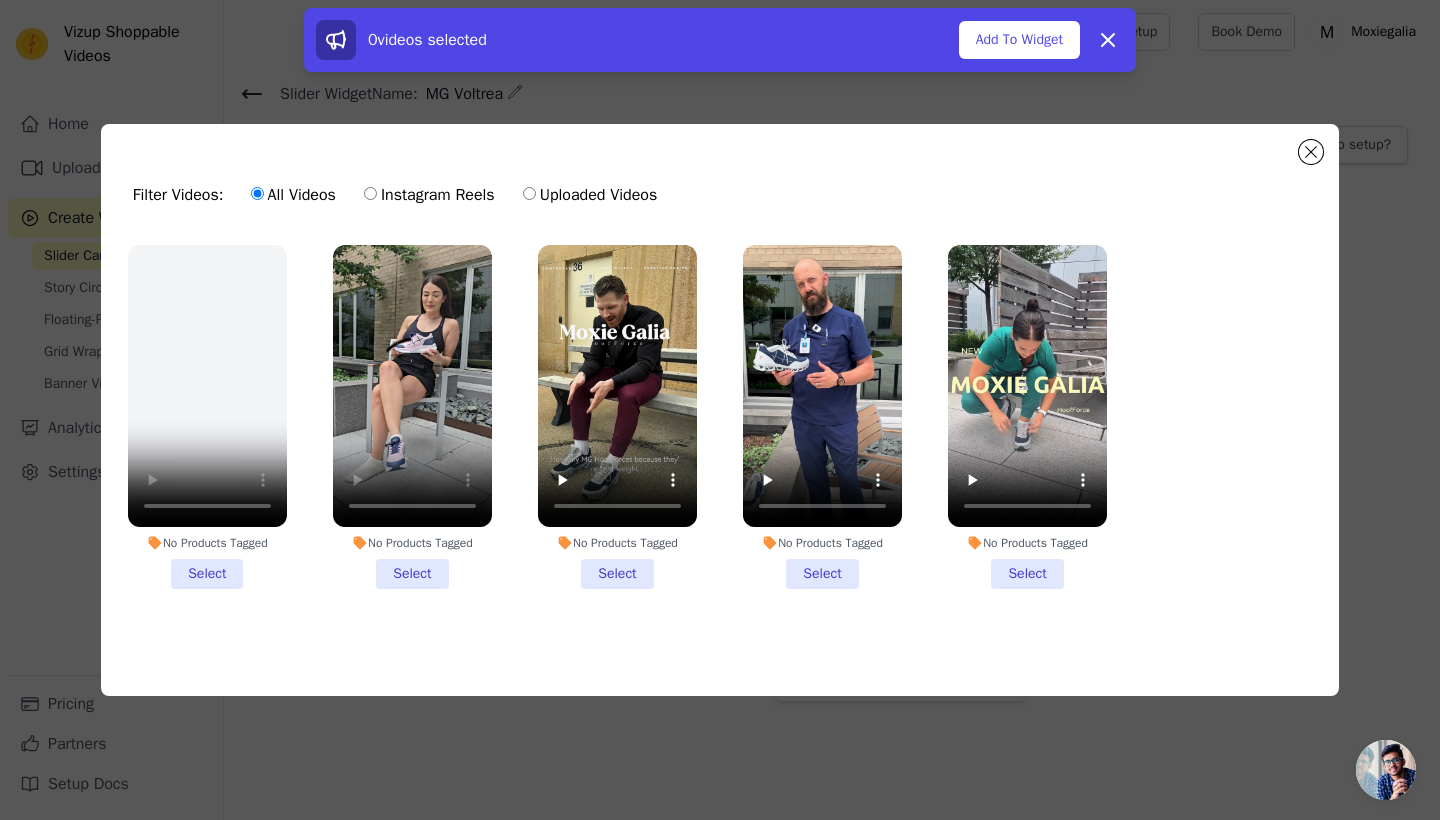 click on "No Products Tagged     Select" at bounding box center (412, 417) 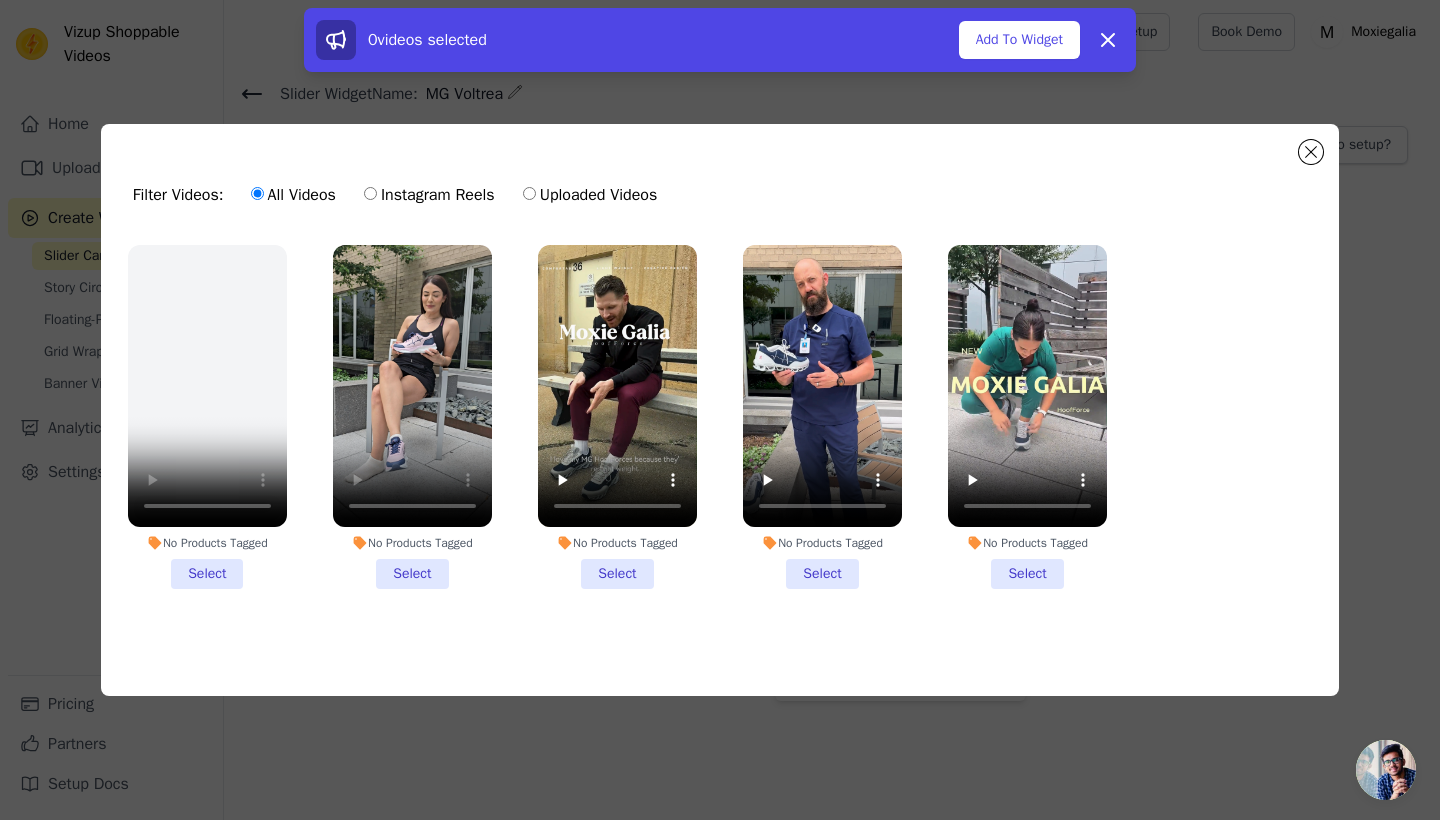 click on "No Products Tagged     Select" at bounding box center (0, 0) 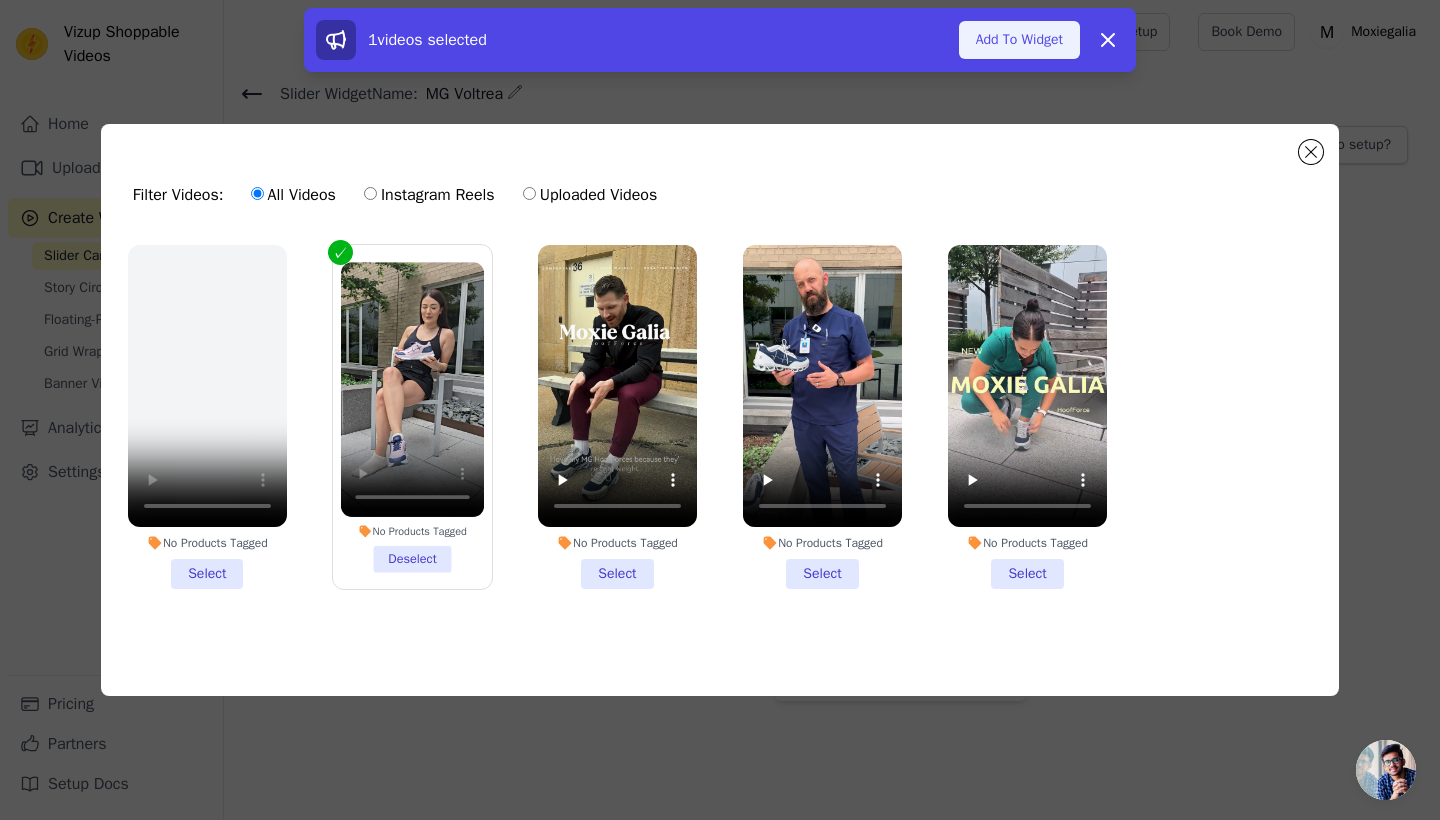click on "Add To Widget" at bounding box center [1019, 40] 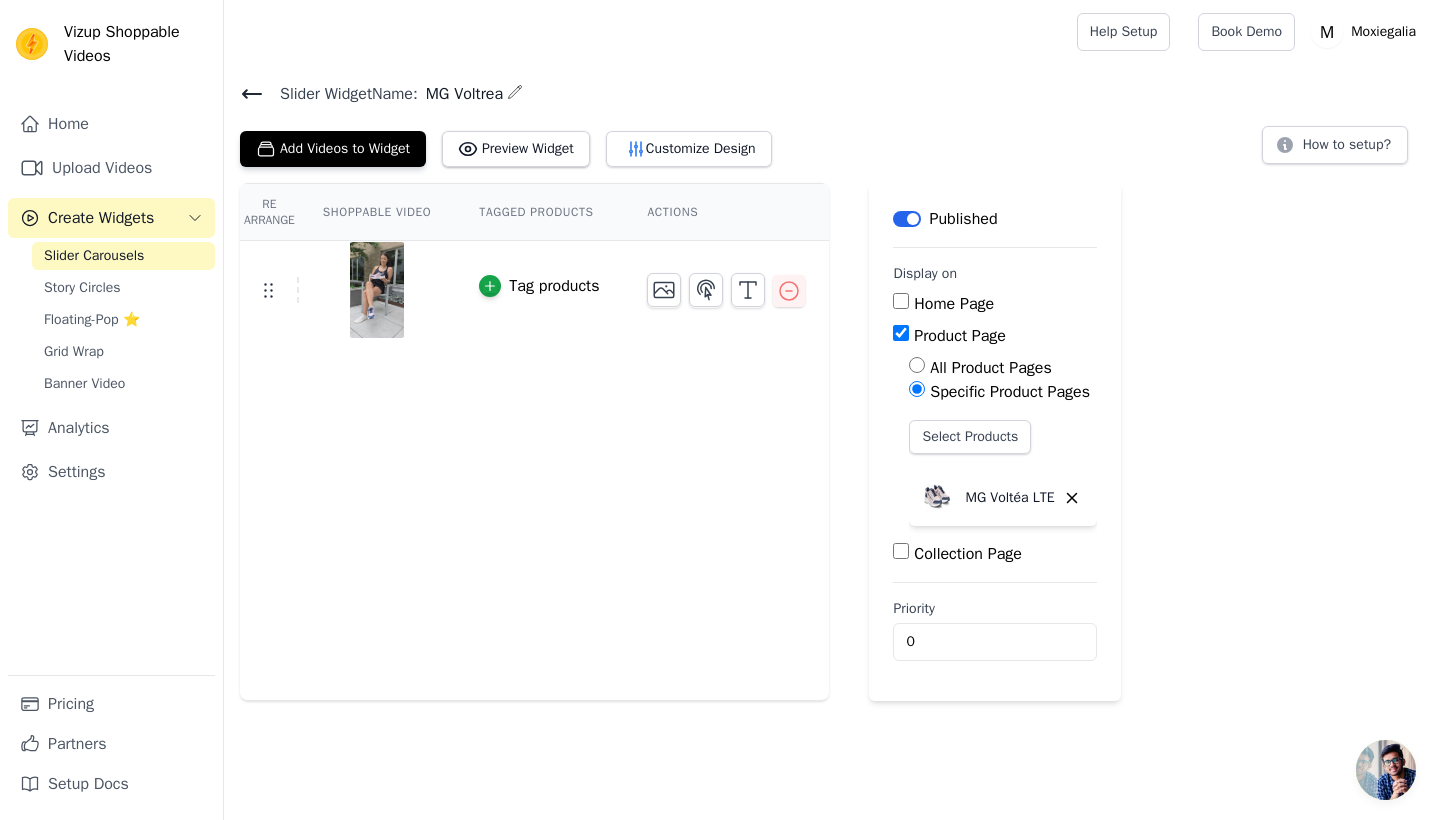 click on "Specific Product Pages" at bounding box center (917, 389) 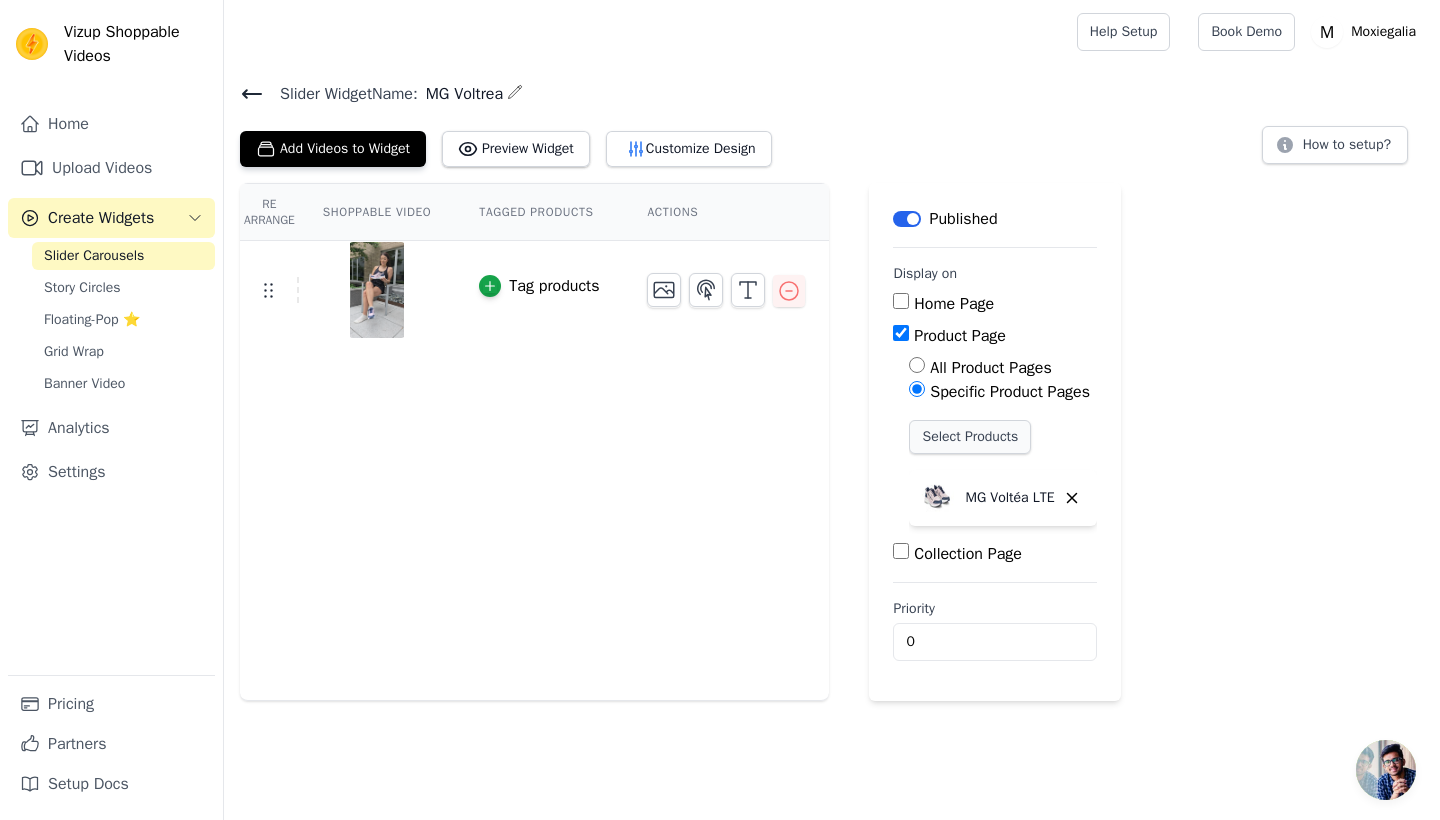 click on "Select Products" at bounding box center (970, 437) 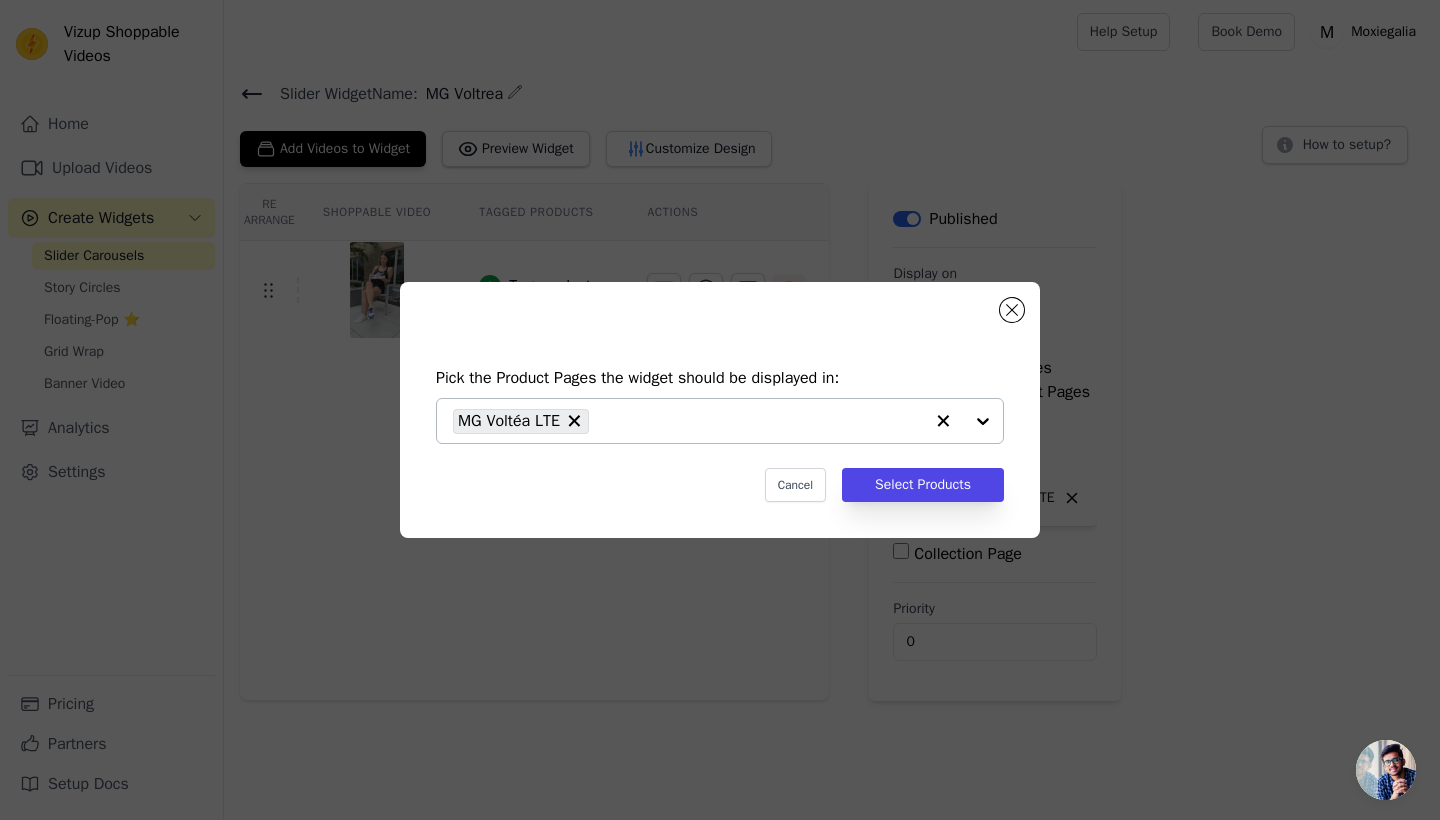 click at bounding box center [963, 421] 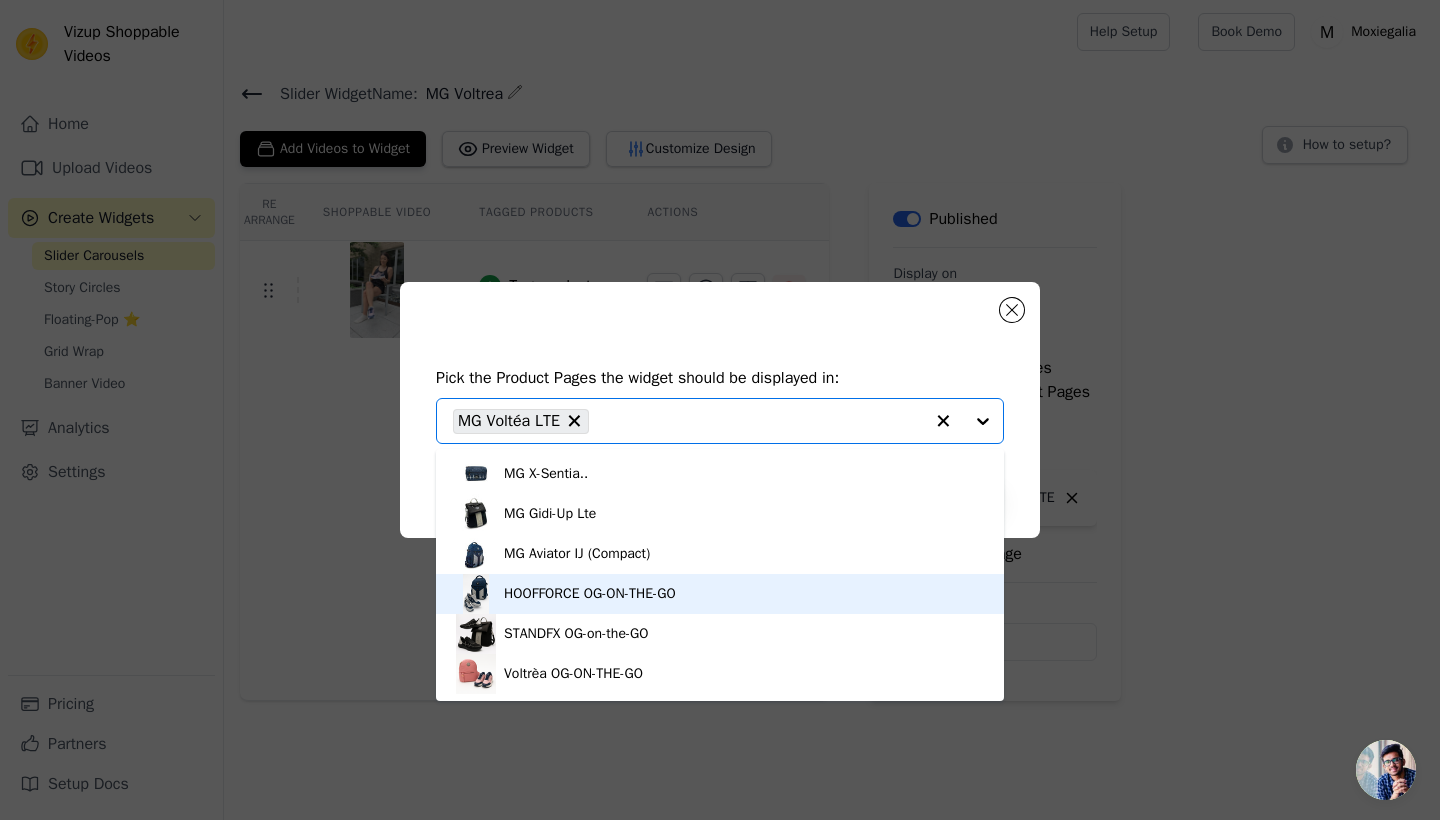 scroll, scrollTop: 0, scrollLeft: 0, axis: both 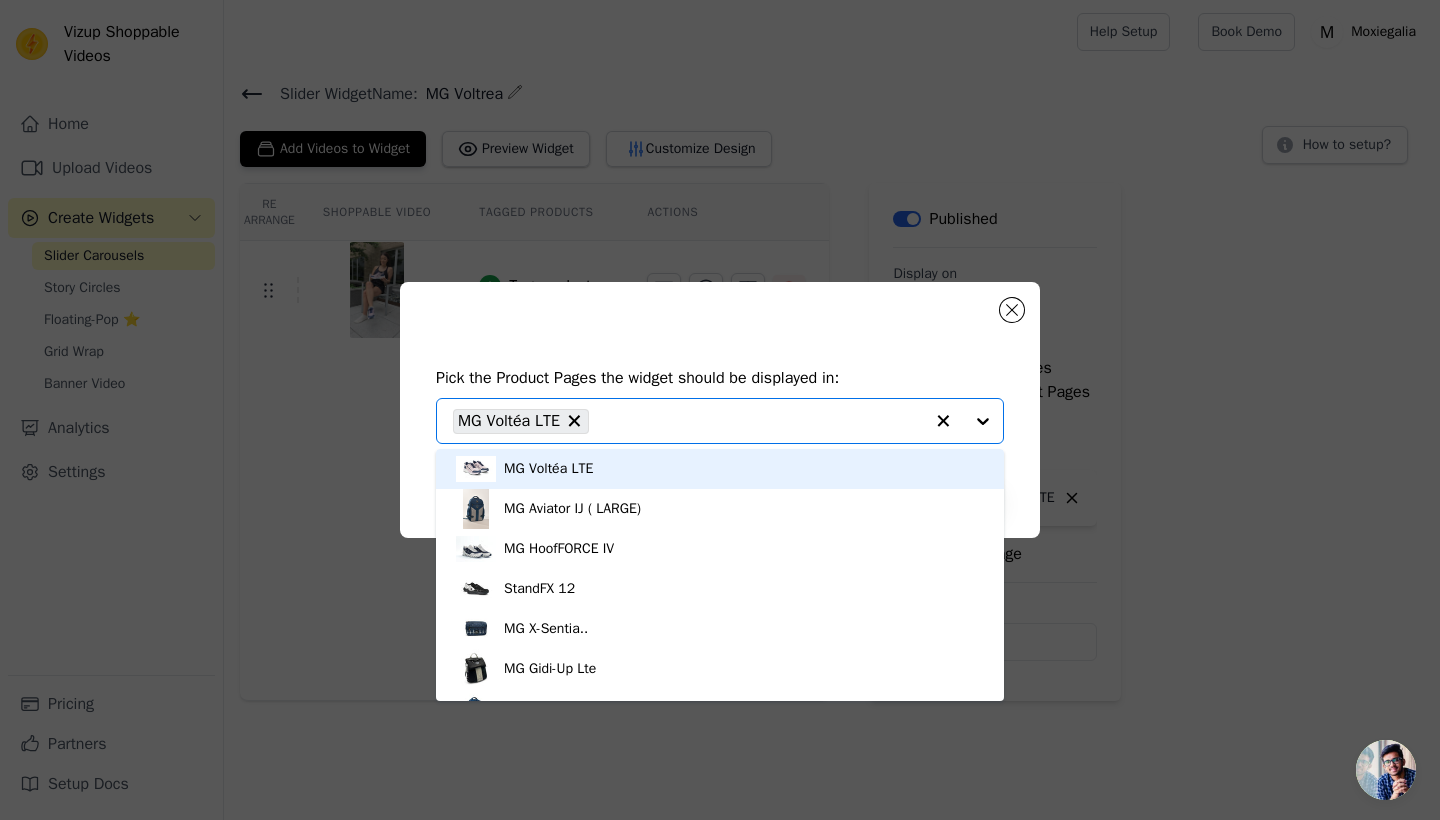 click on "Pick the Product Pages the widget should be displayed in:       MG Voltéa LTE     MG Aviator IJ ( LARGE)     MG HoofFORCE IV     StandFX 12     MG X-Sentia..     MG Gidi-Up Lte     MG Aviator IJ (Compact)     HOOFFORCE OG-ON-THE-GO     STANDFX  OG-on-the-GO     Voltrèa OG-ON-THE-GO       Option MG Voltéa LTE, selected.   You are currently focused on option MG Voltéa LTE. There are 10 results available.     MG Voltéa LTE                   Cancel   Select Products" at bounding box center [720, 410] 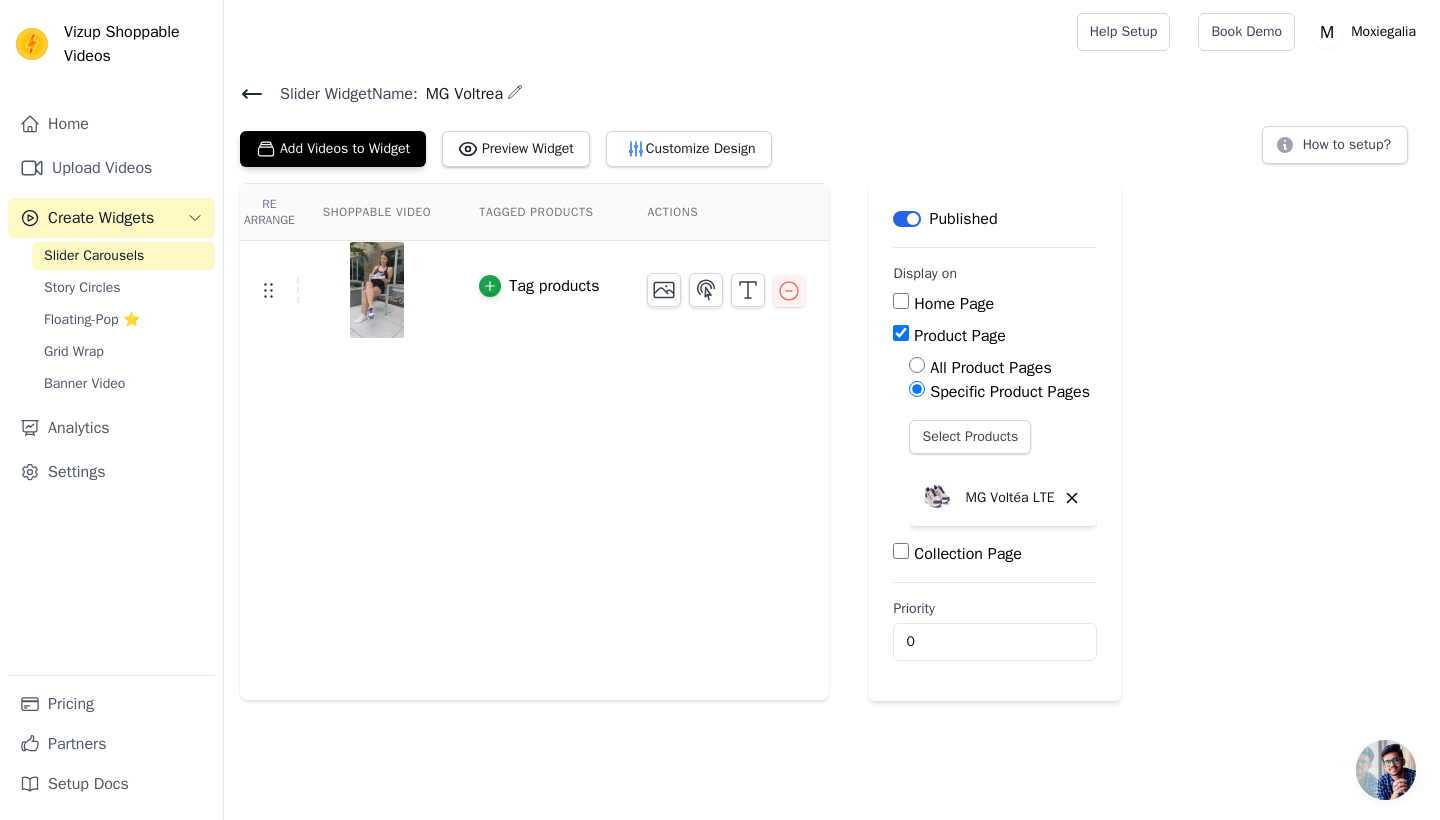 click 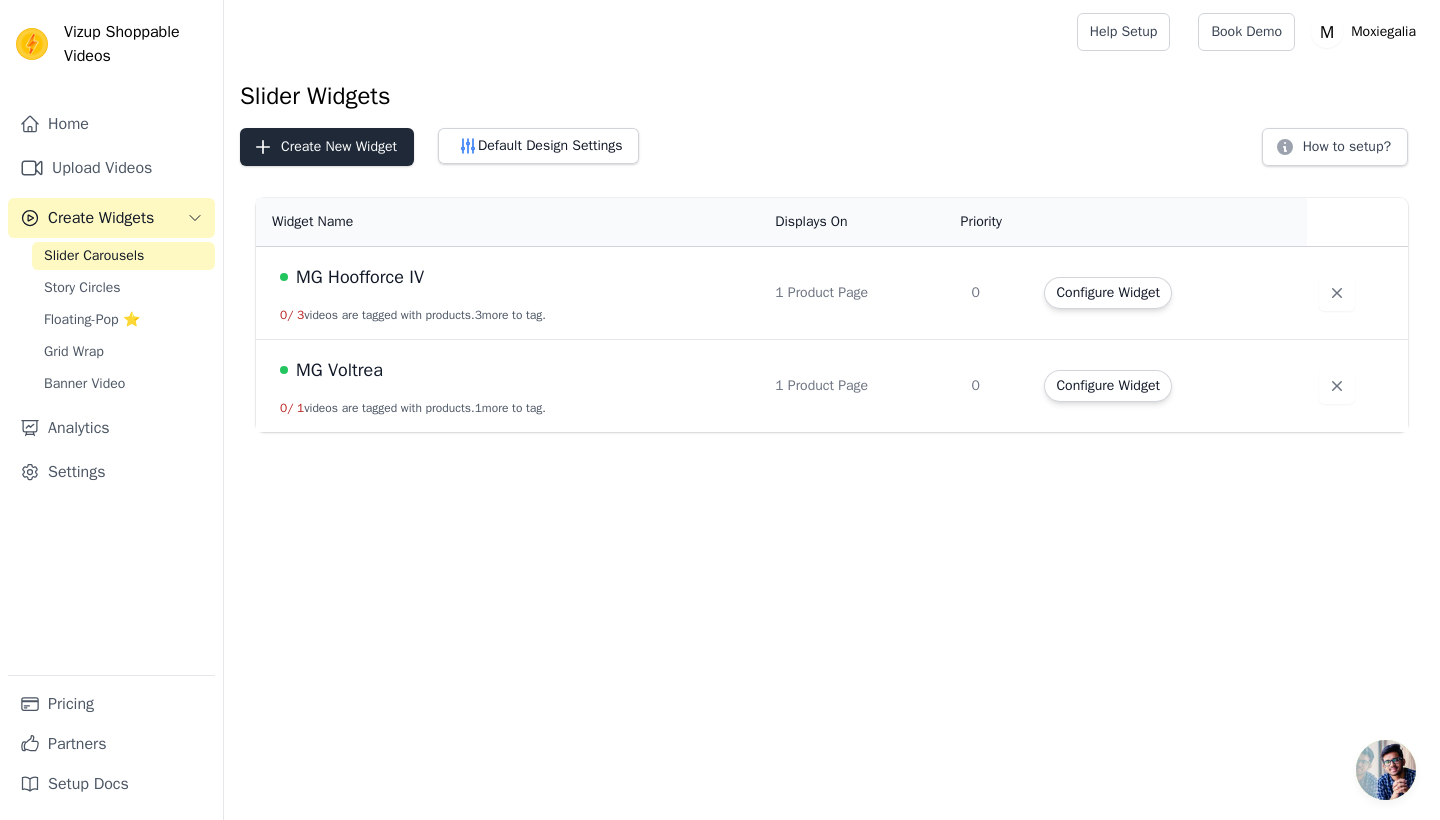 click on "Create New Widget" at bounding box center (327, 147) 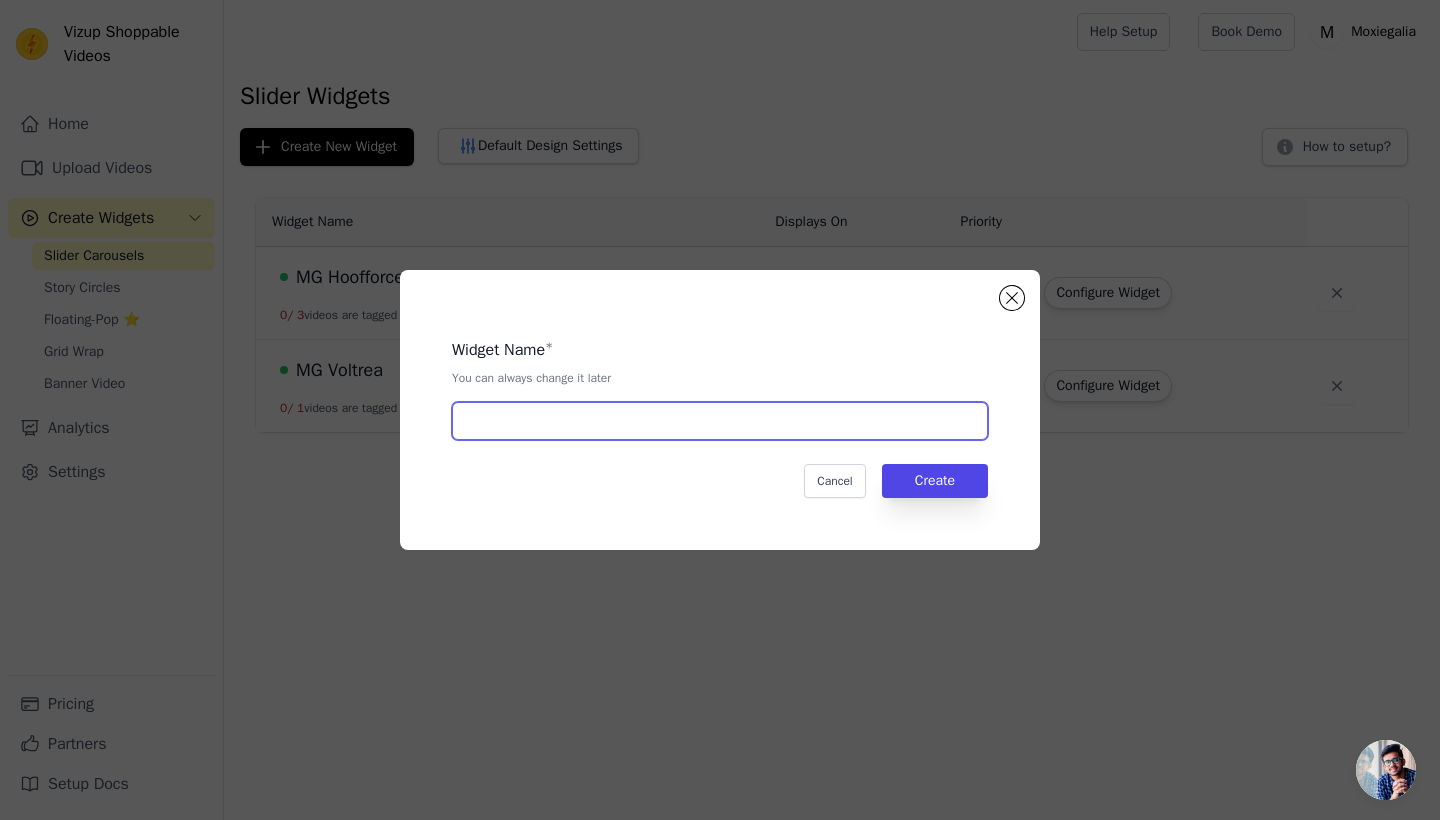 click at bounding box center [720, 421] 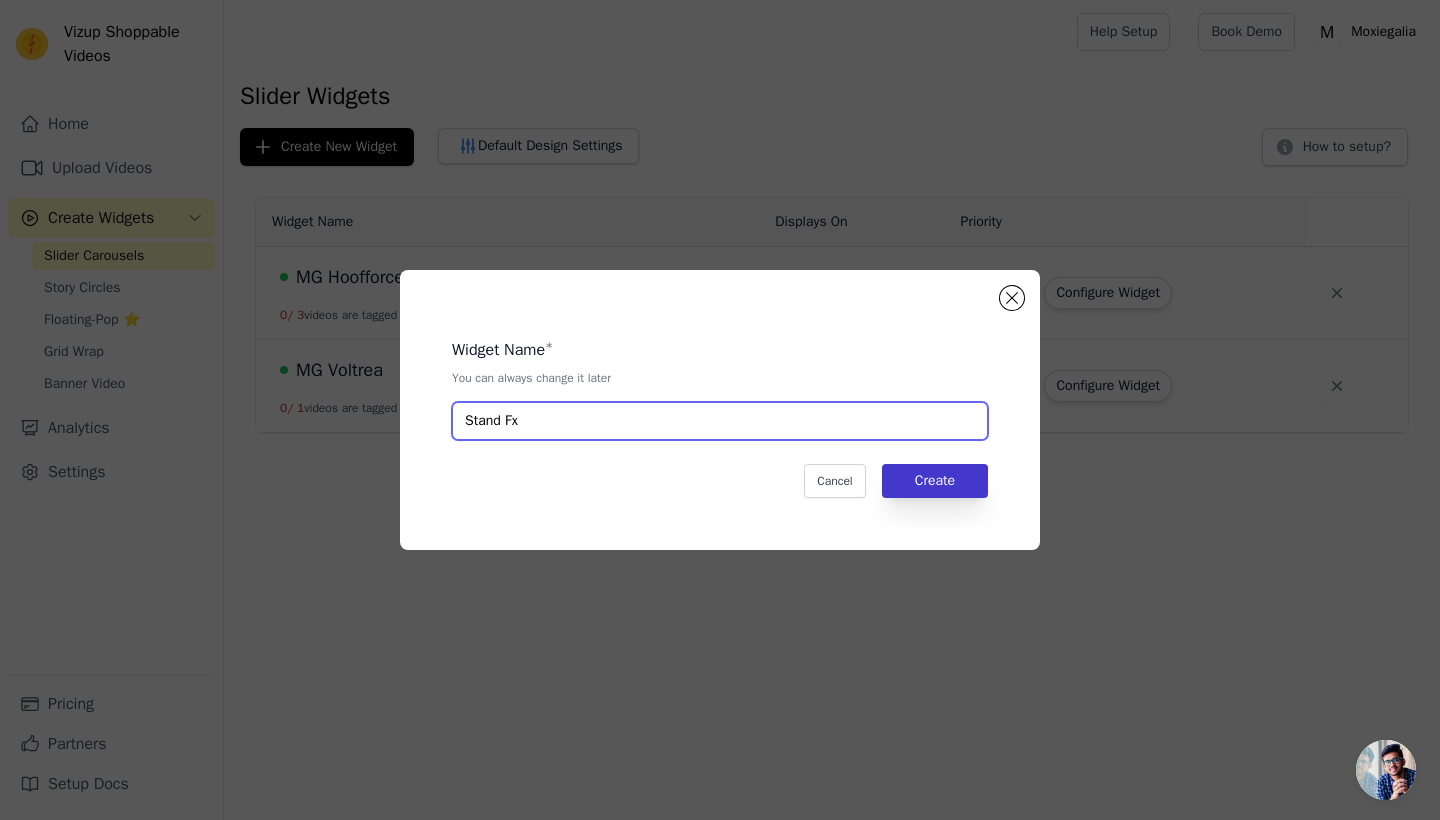 type on "Stand Fx" 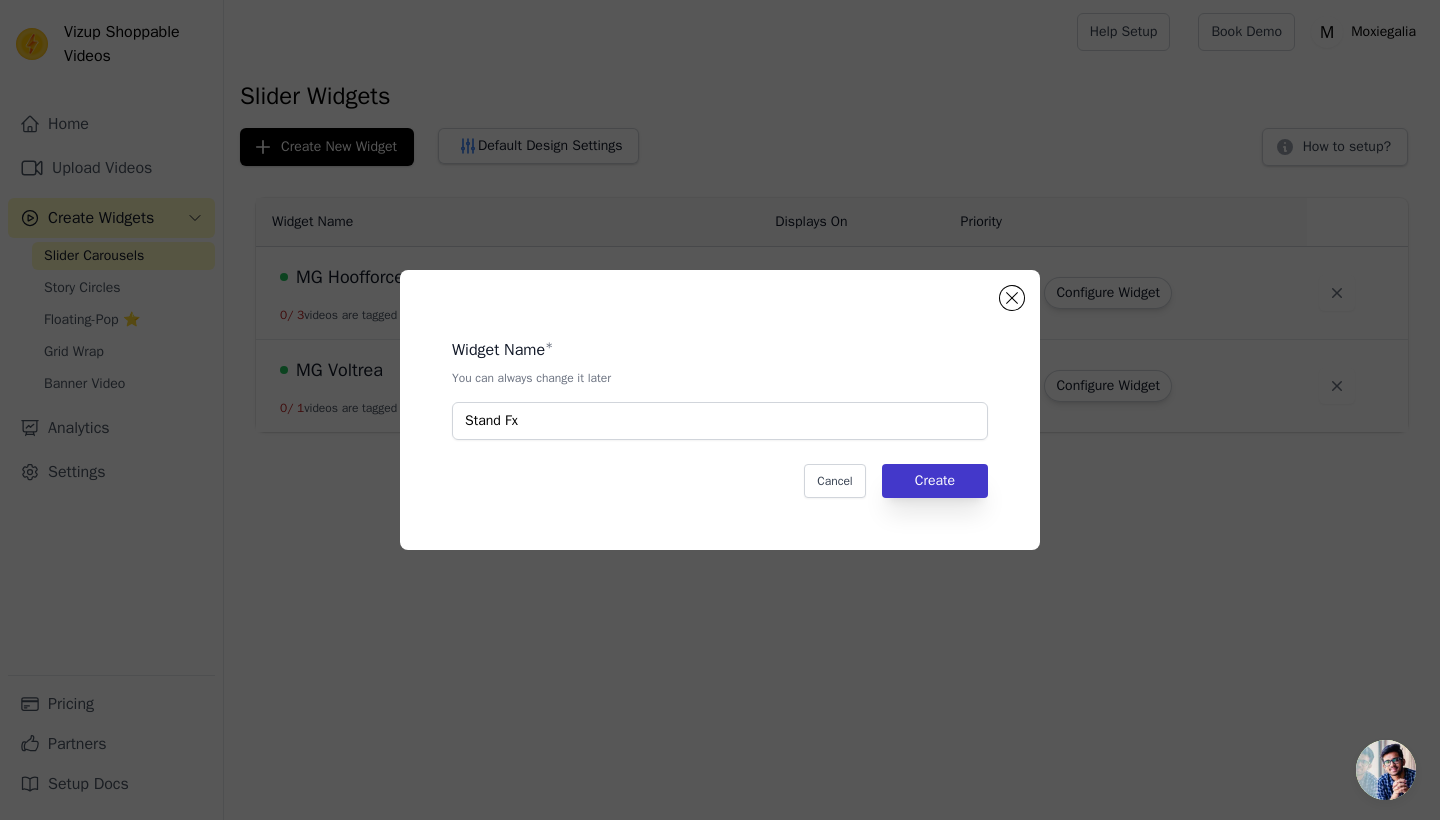 click on "Create" at bounding box center (935, 481) 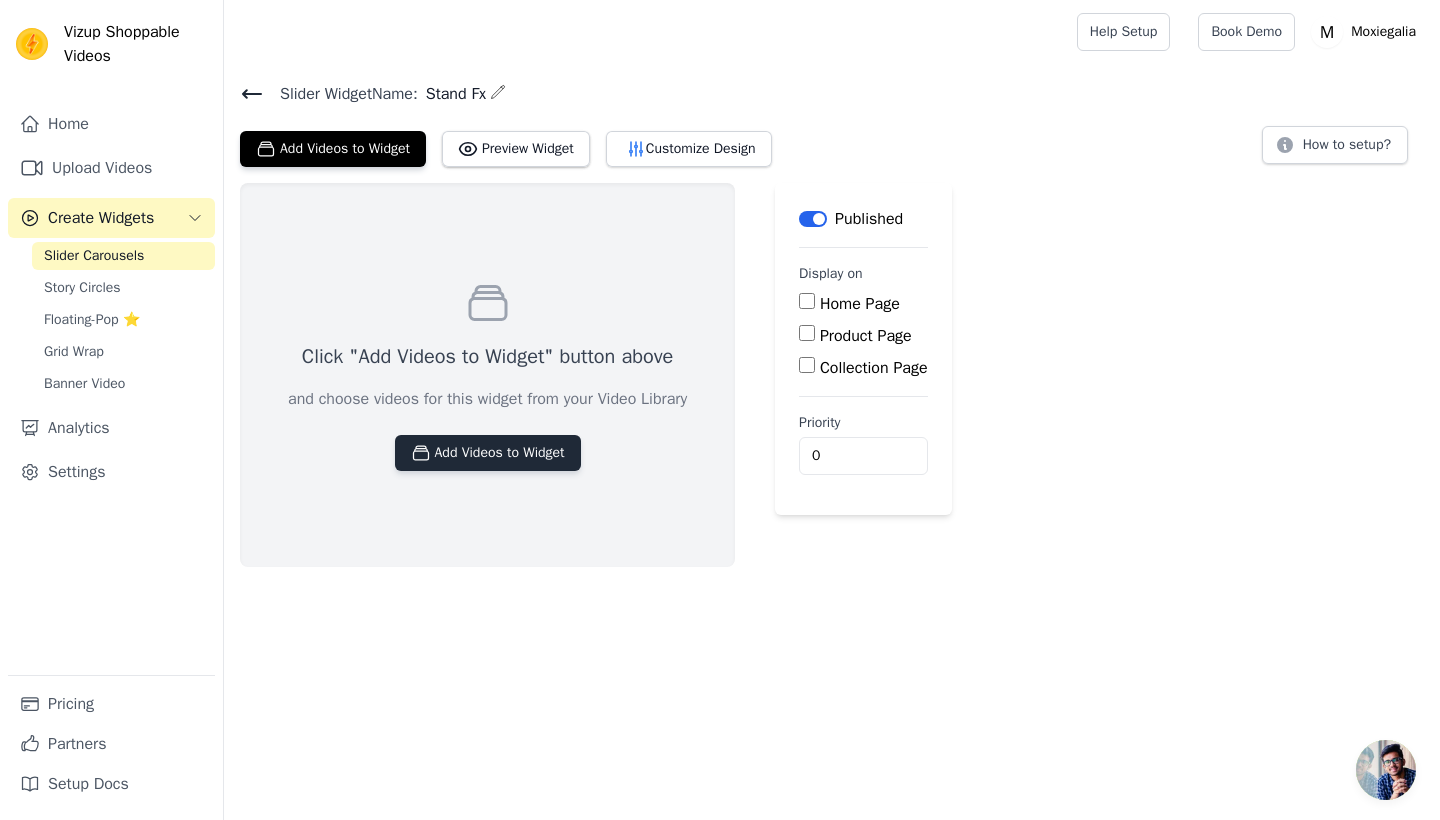 click on "Add Videos to Widget" at bounding box center (488, 453) 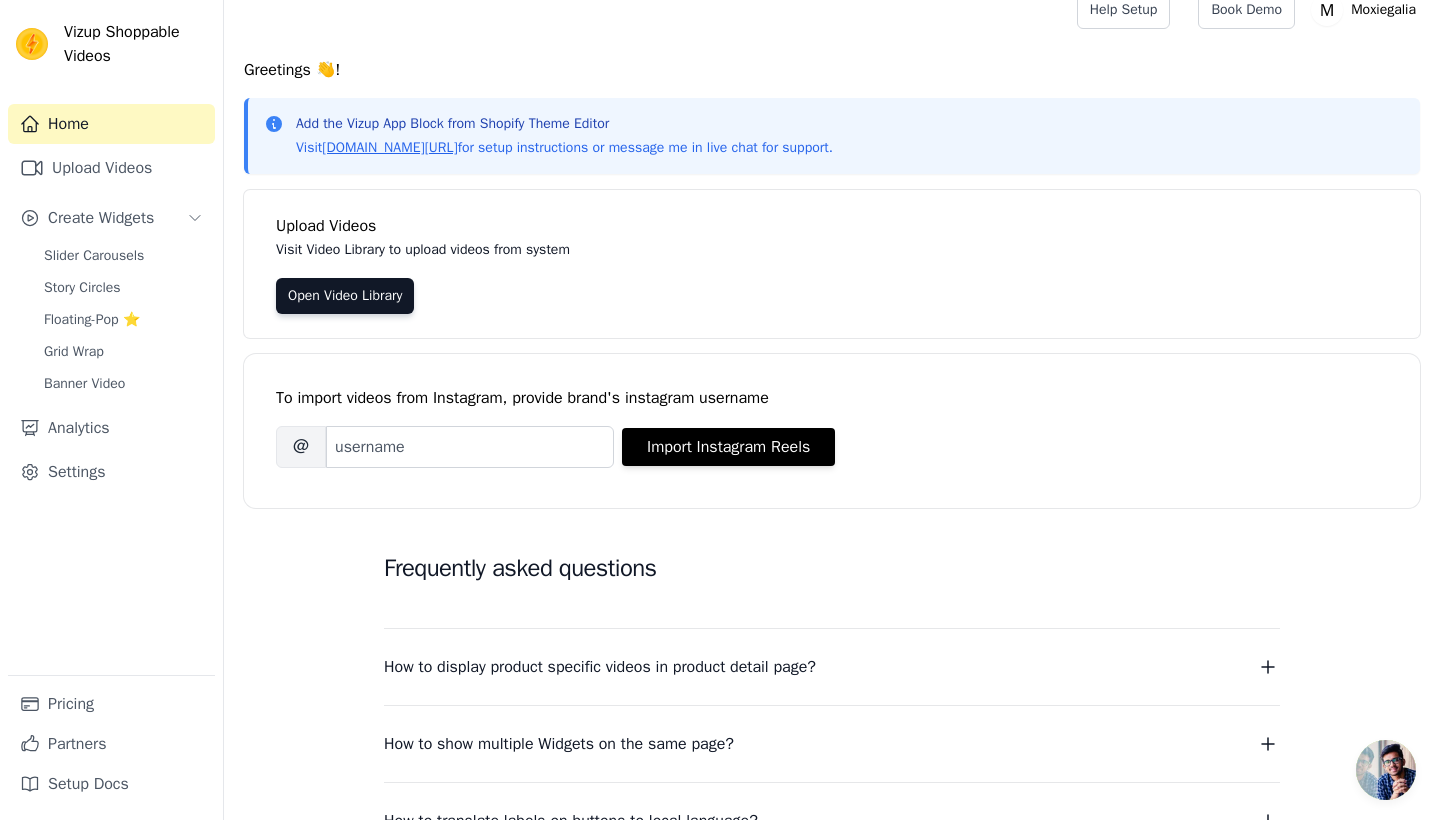 scroll, scrollTop: 0, scrollLeft: 0, axis: both 